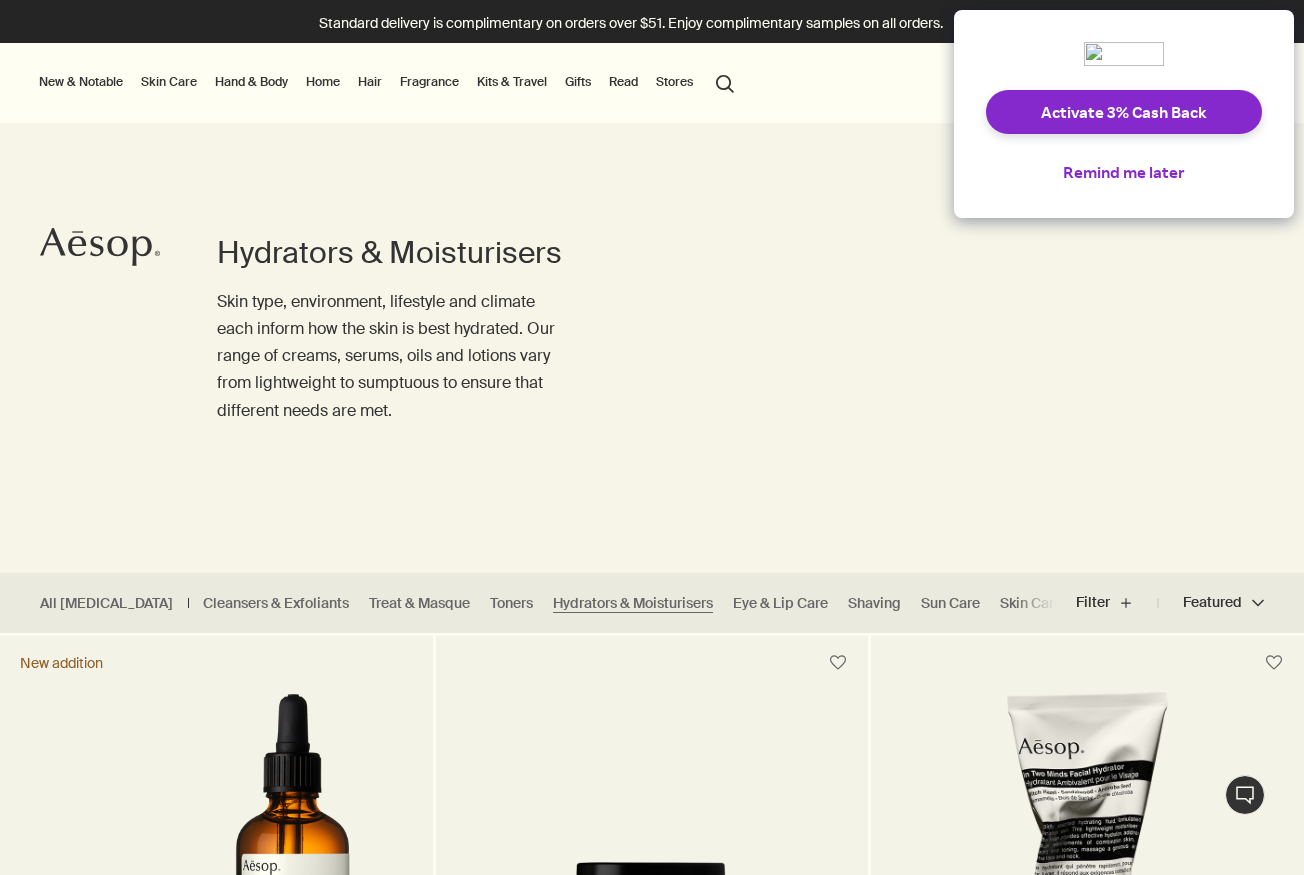 scroll, scrollTop: 0, scrollLeft: 0, axis: both 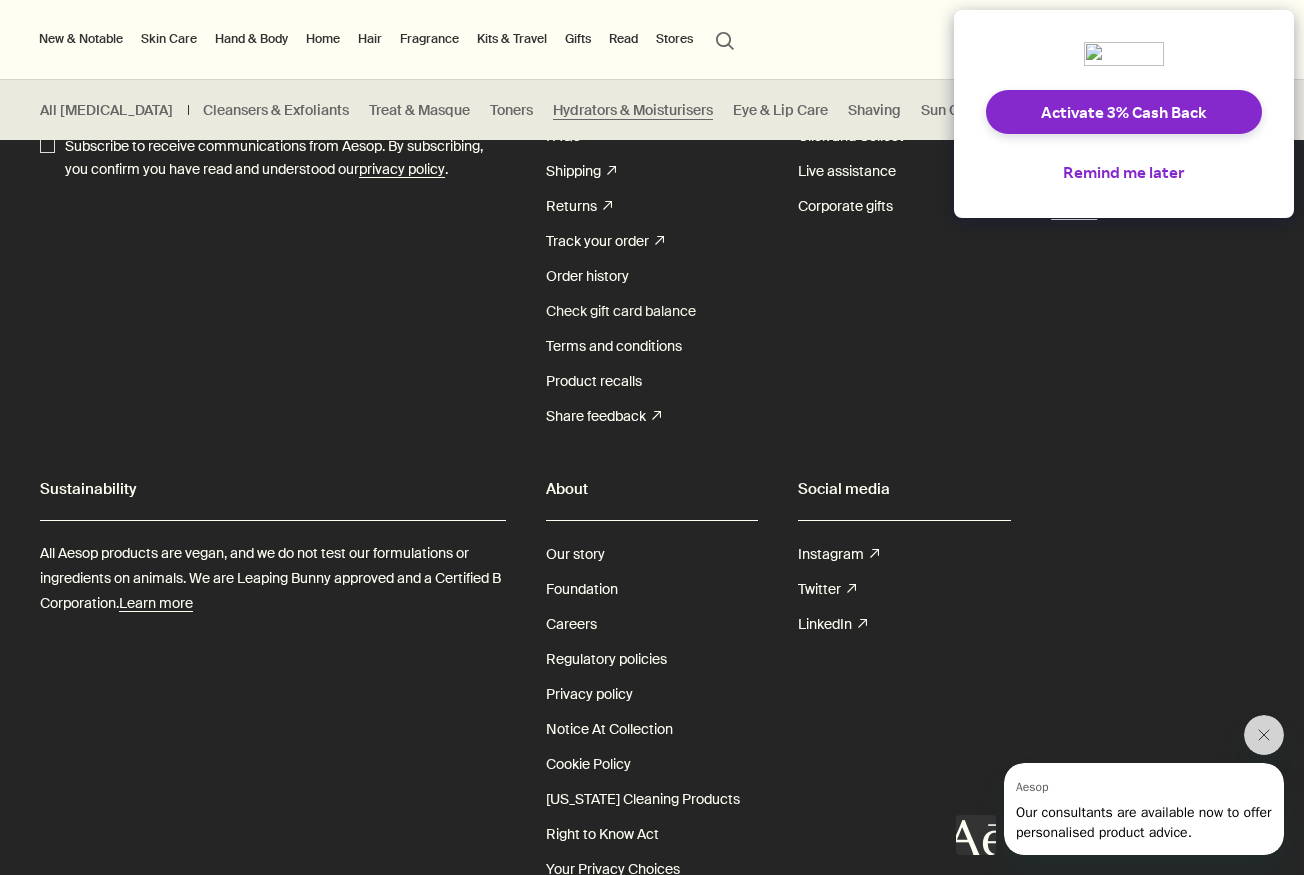 click on "Check gift card balance" at bounding box center (621, 311) 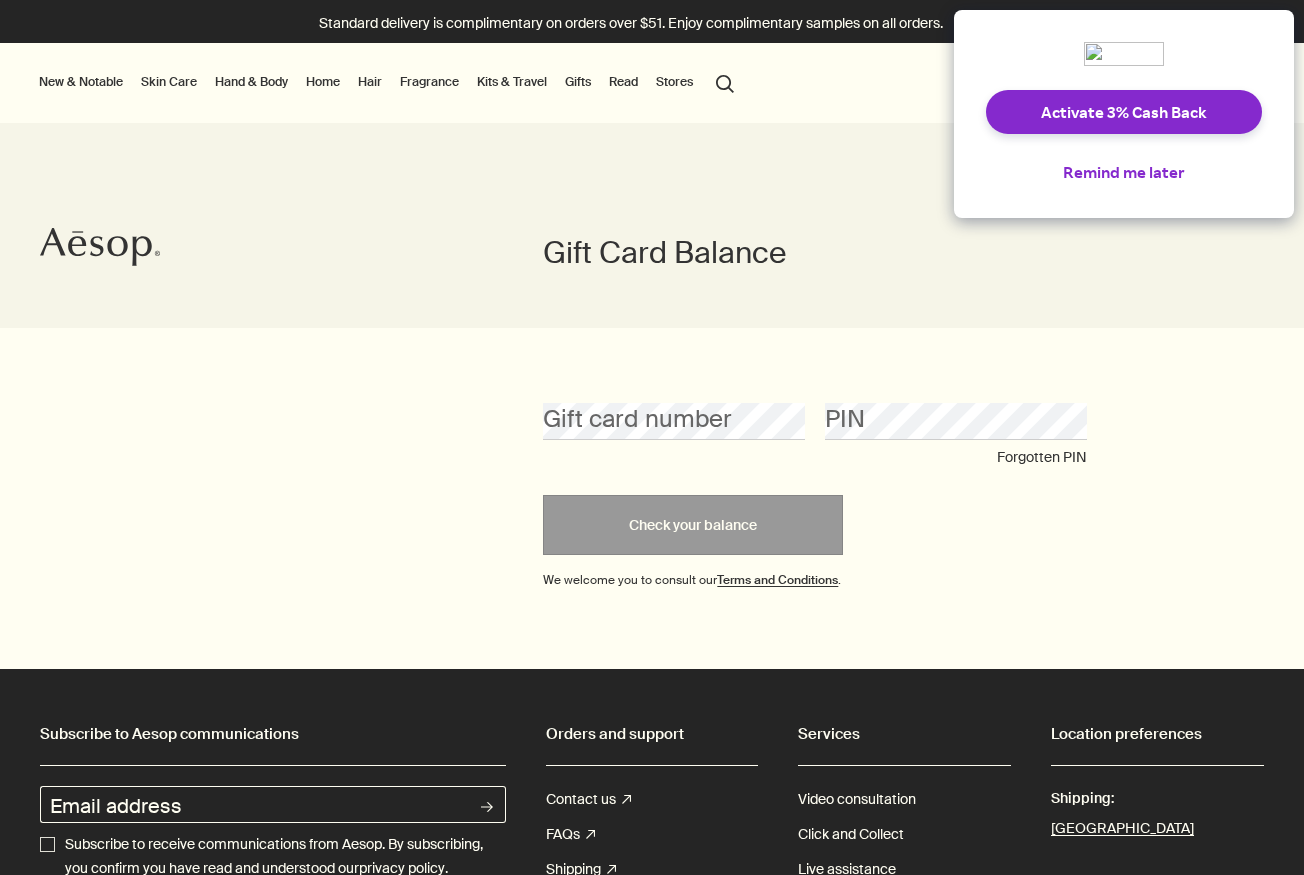 scroll, scrollTop: 0, scrollLeft: 0, axis: both 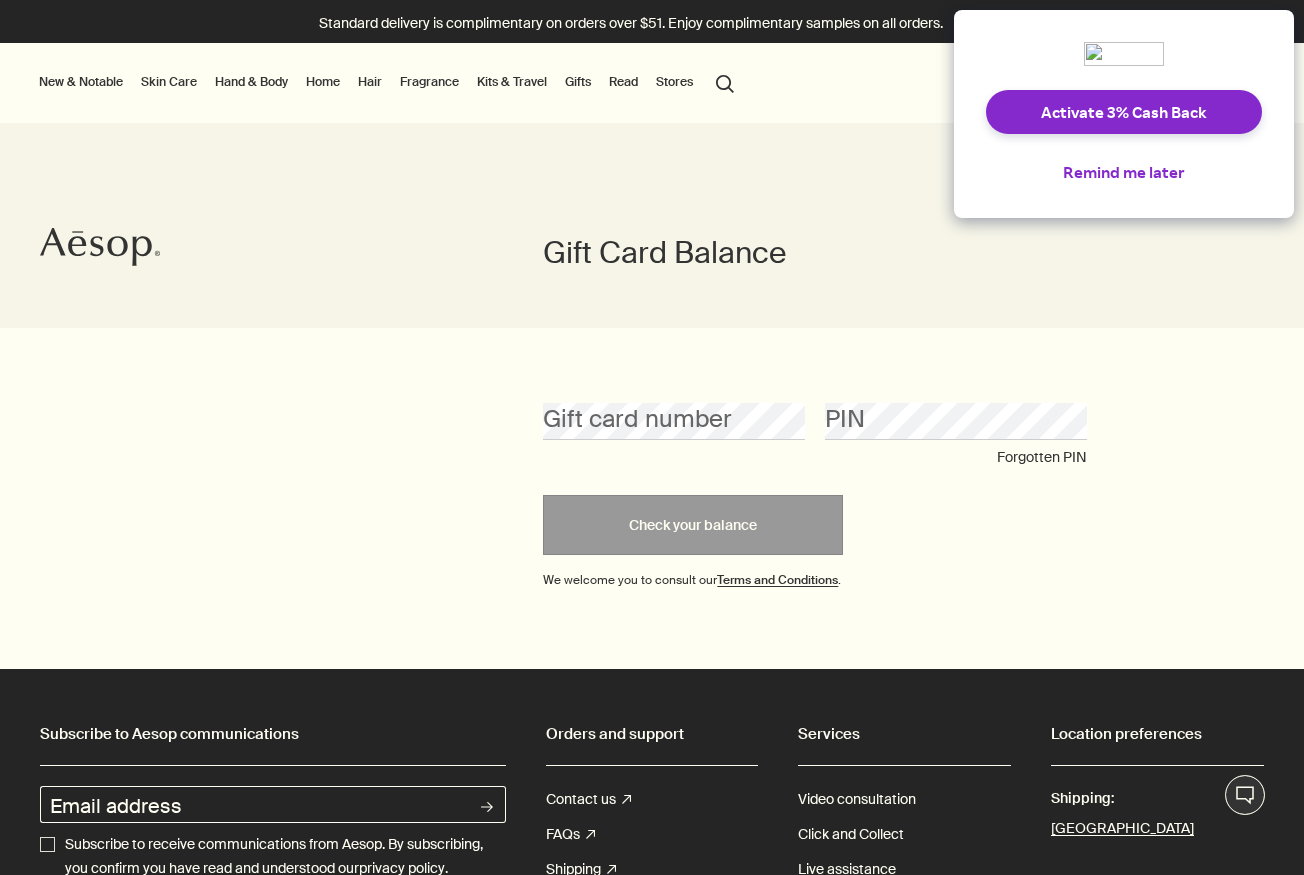 click on "search Search" at bounding box center [725, 82] 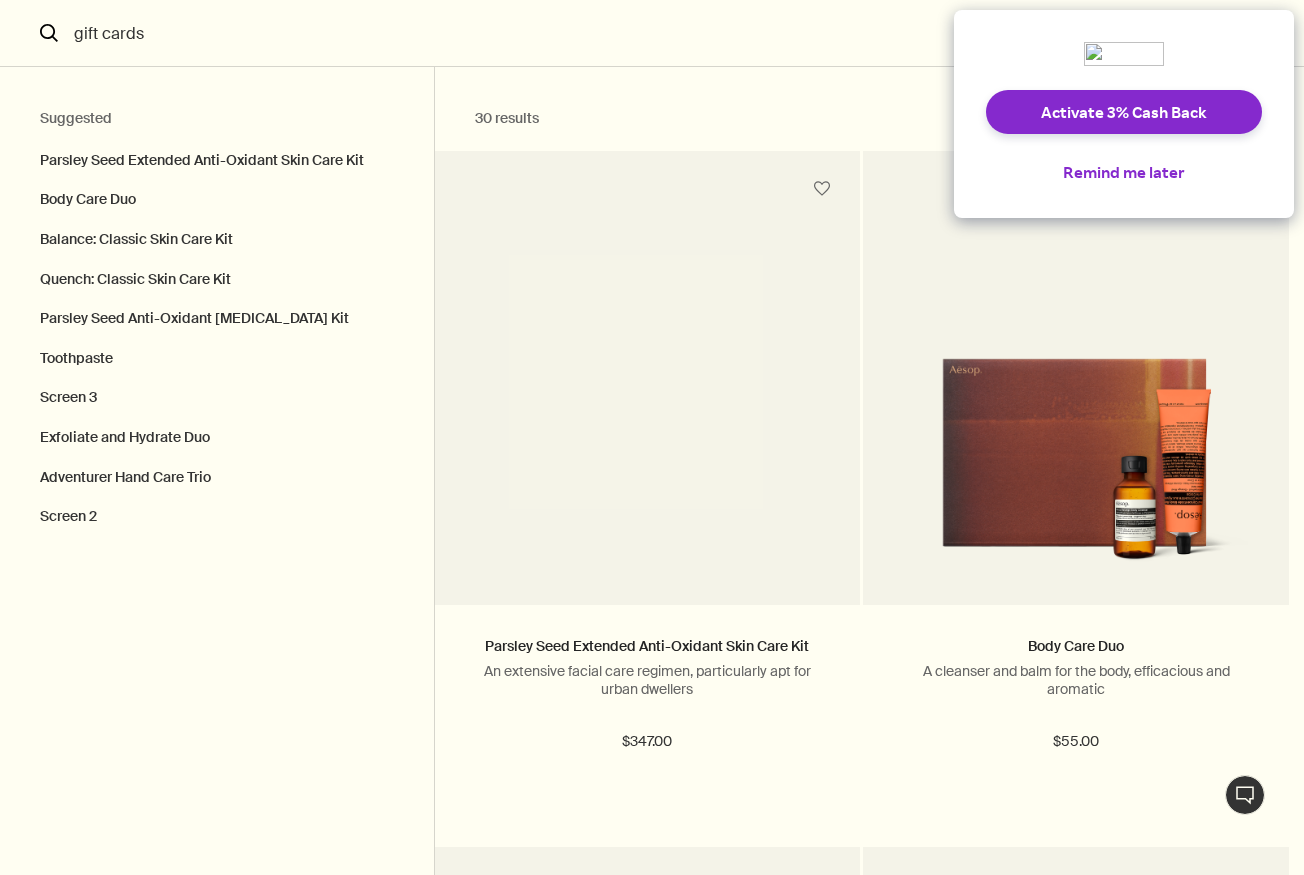 type on "gift cards" 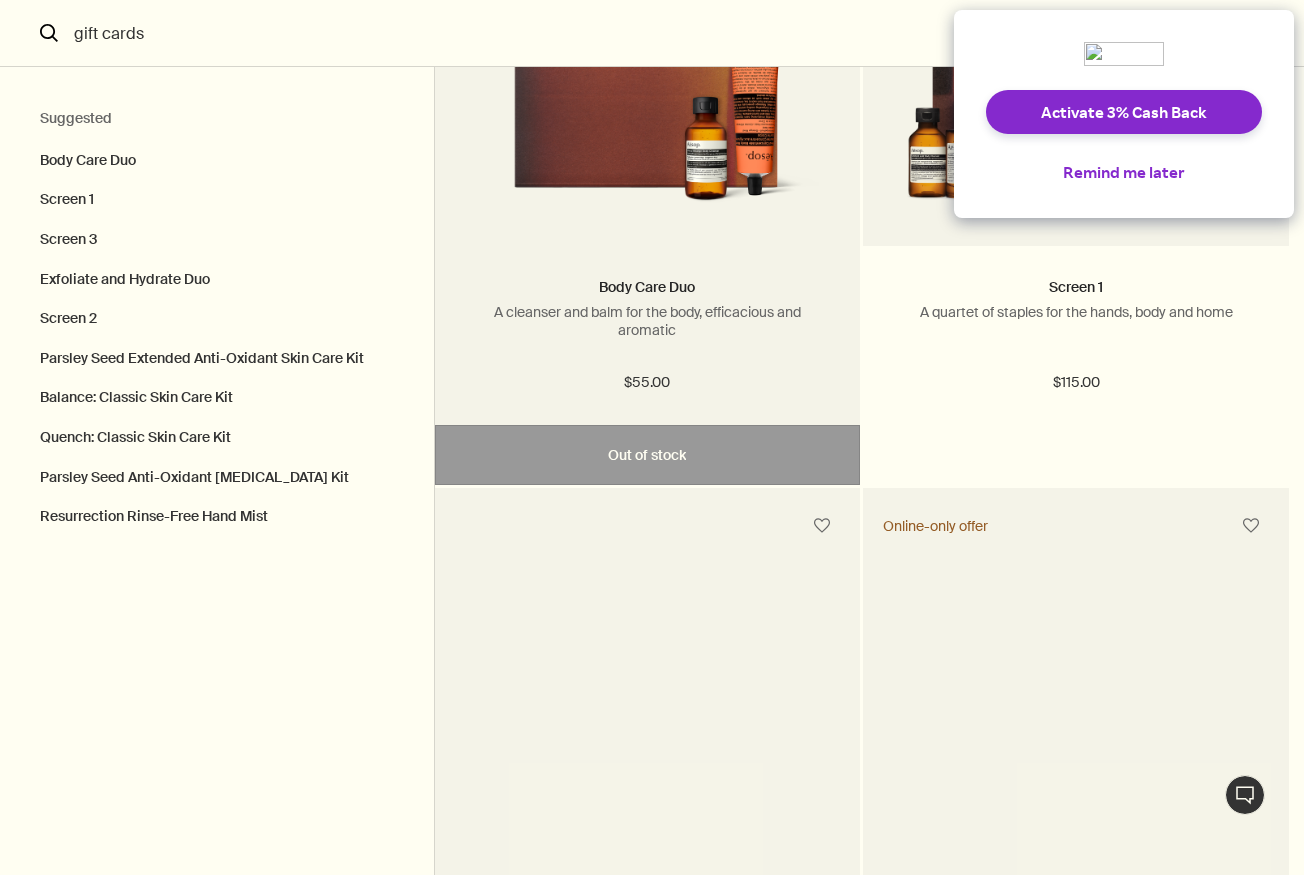 scroll, scrollTop: 360, scrollLeft: 0, axis: vertical 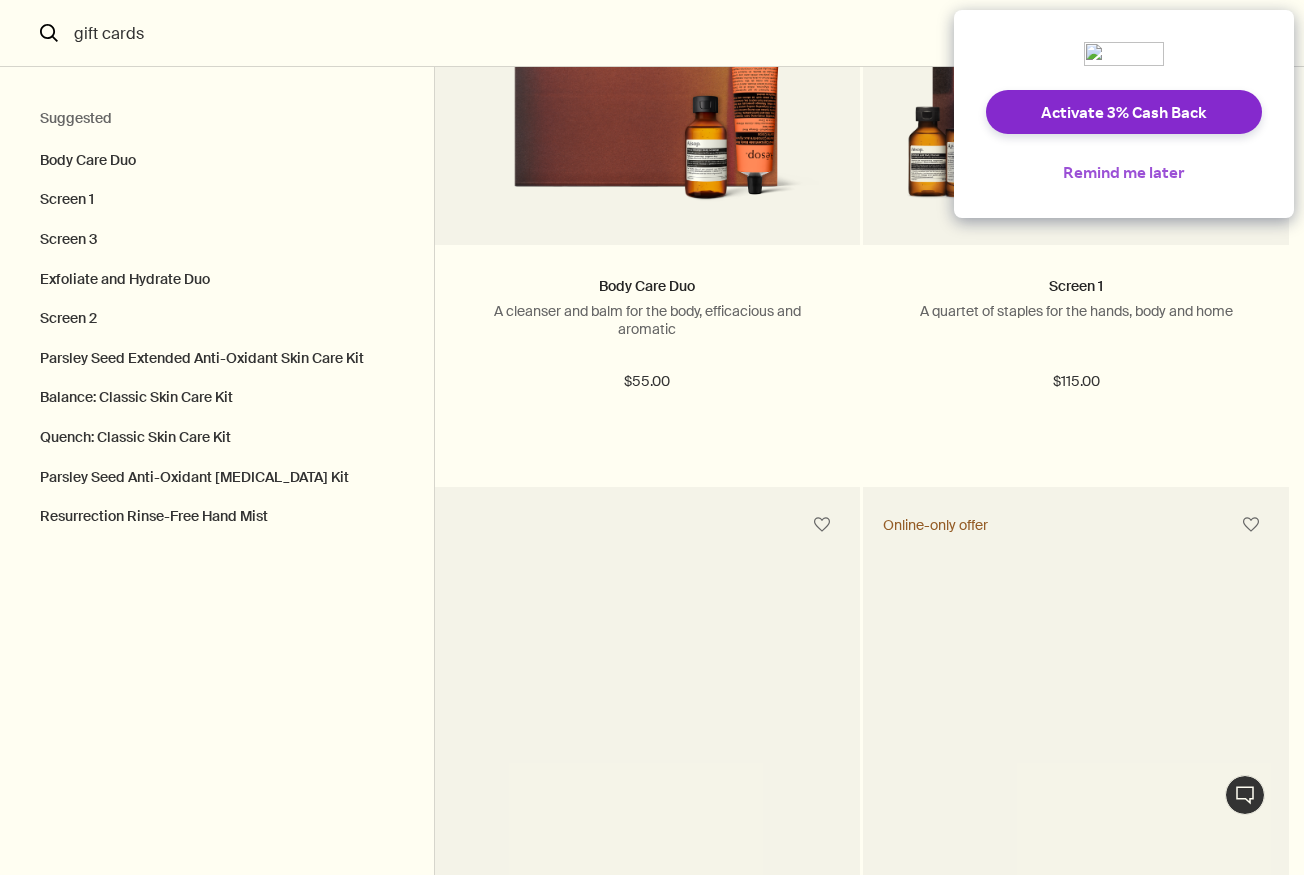 click on "Remind me later" at bounding box center [1124, 172] 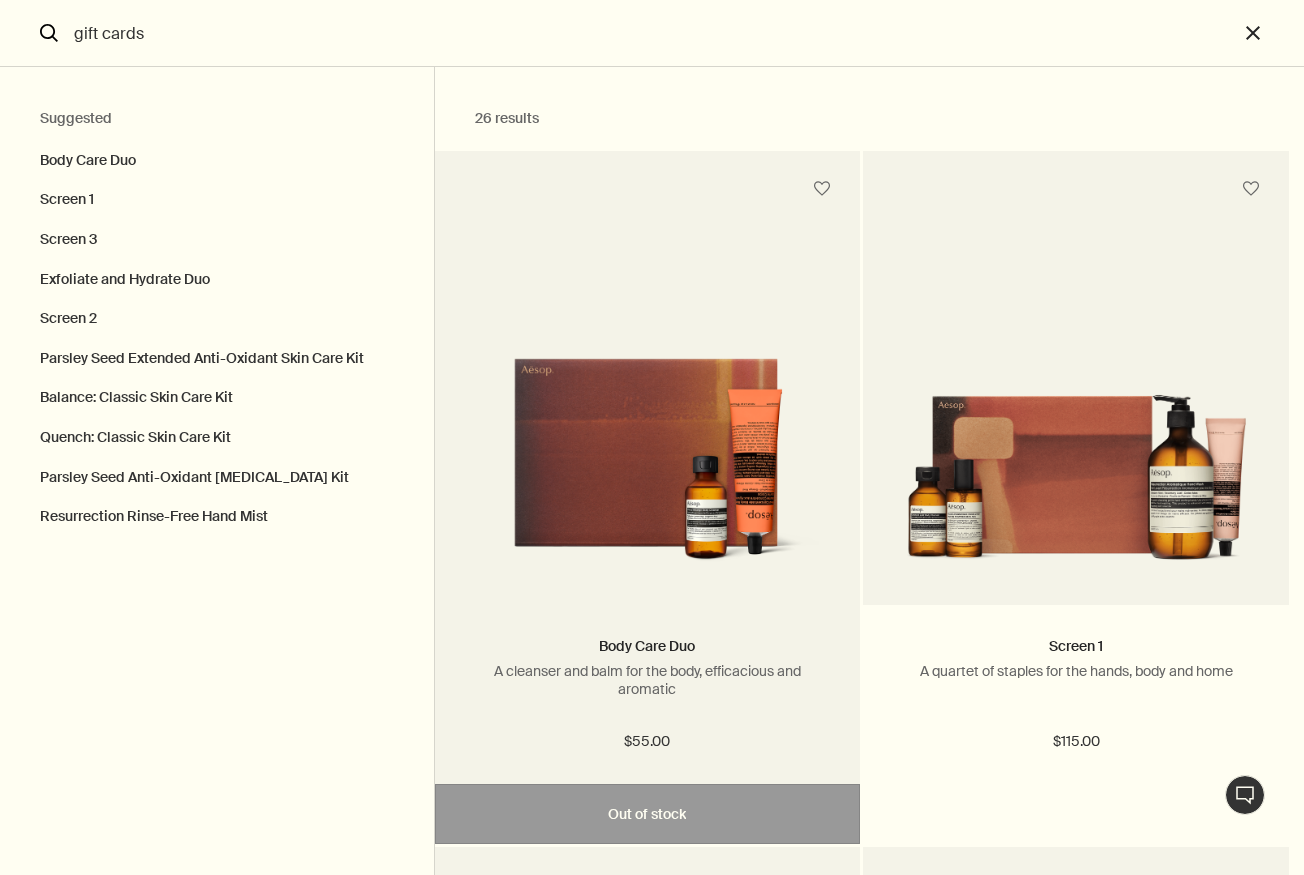 scroll, scrollTop: 0, scrollLeft: 0, axis: both 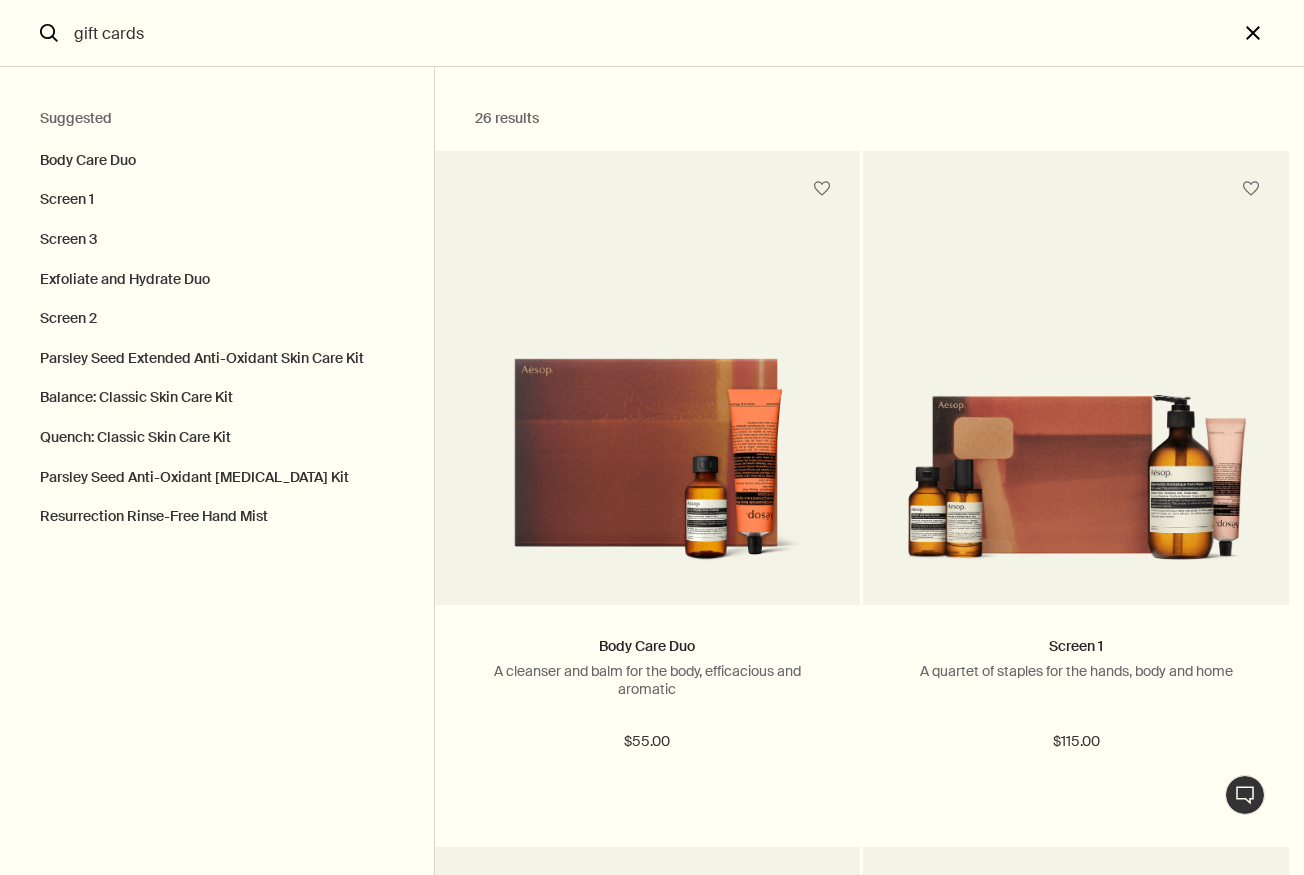 click on "close" at bounding box center (1271, 33) 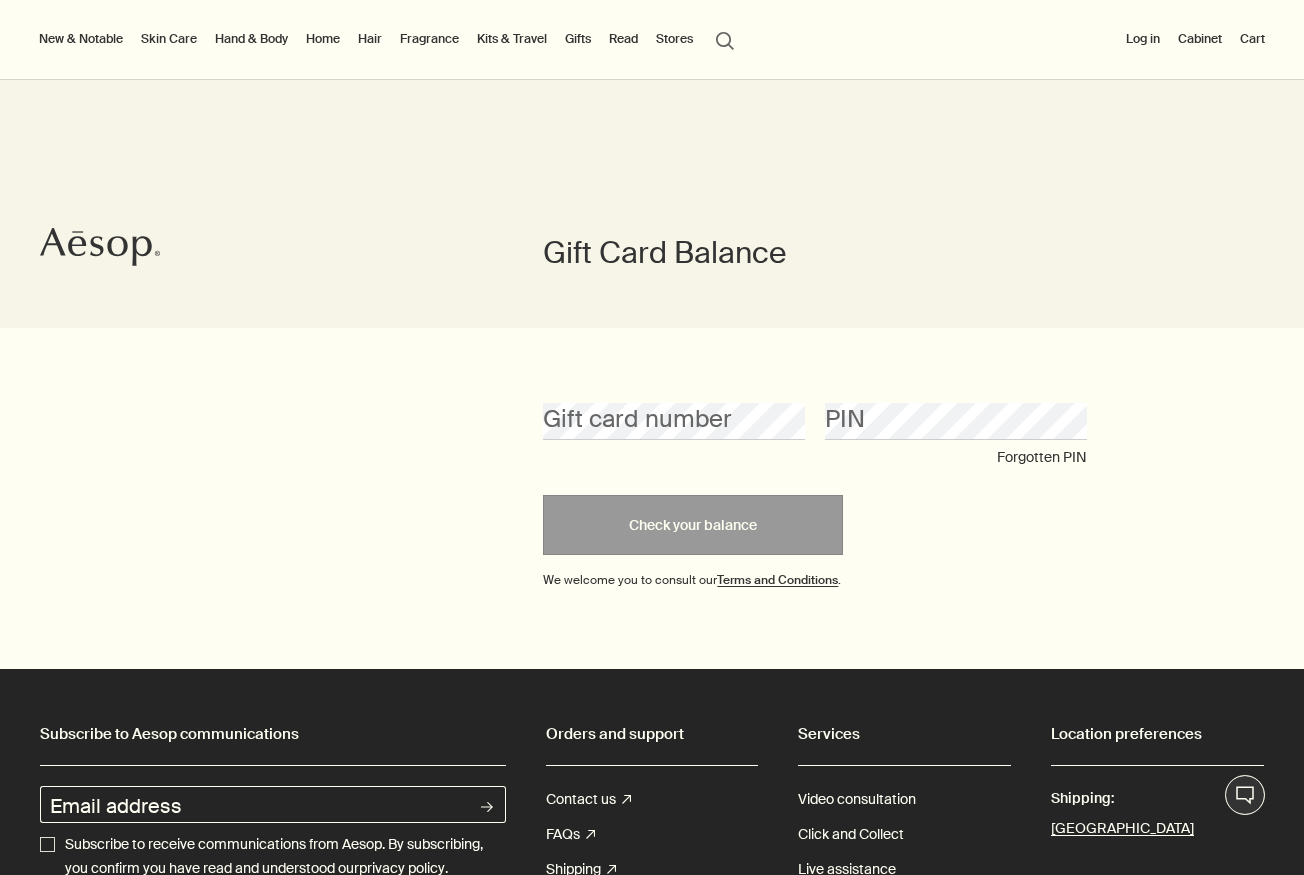 type 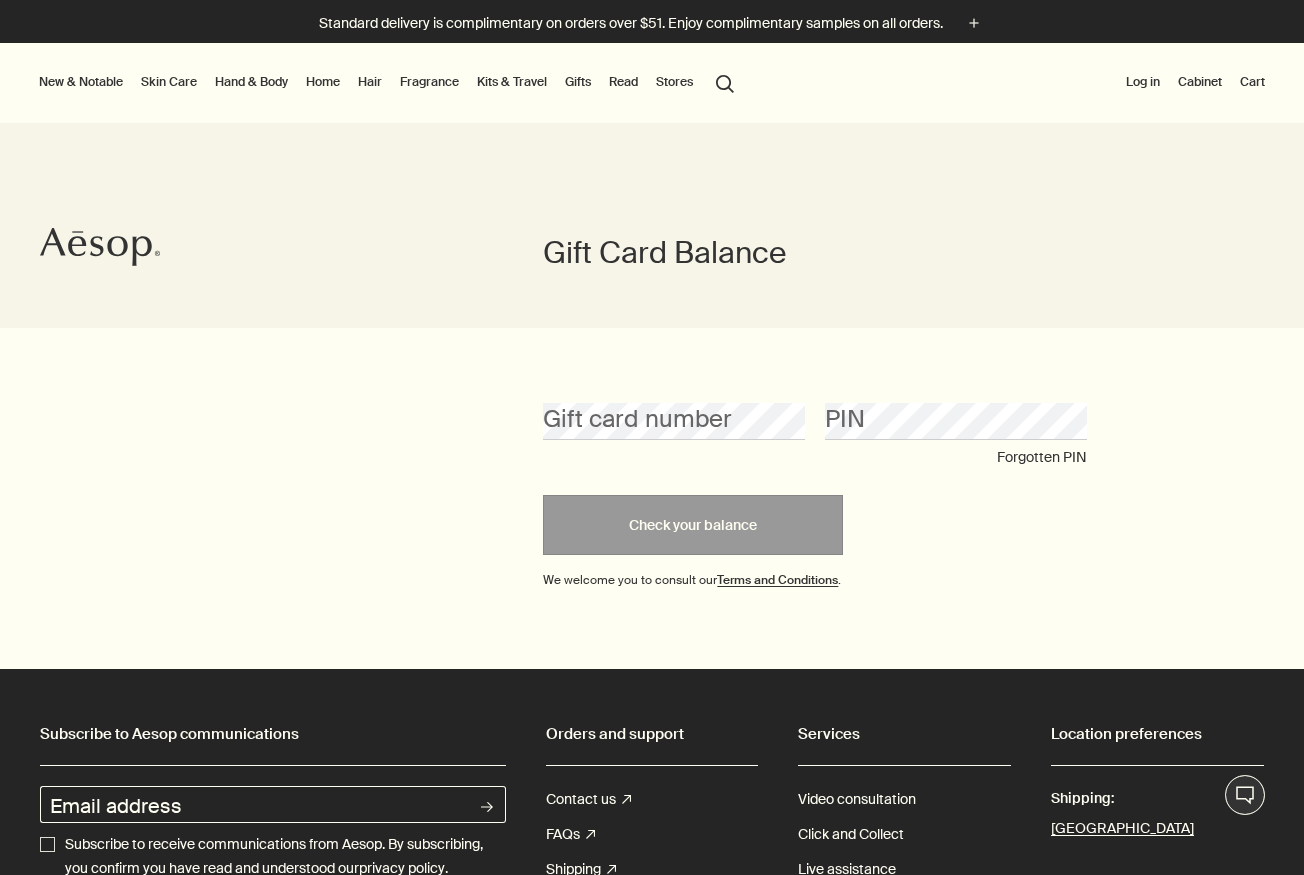 click on "Gifts" at bounding box center [578, 82] 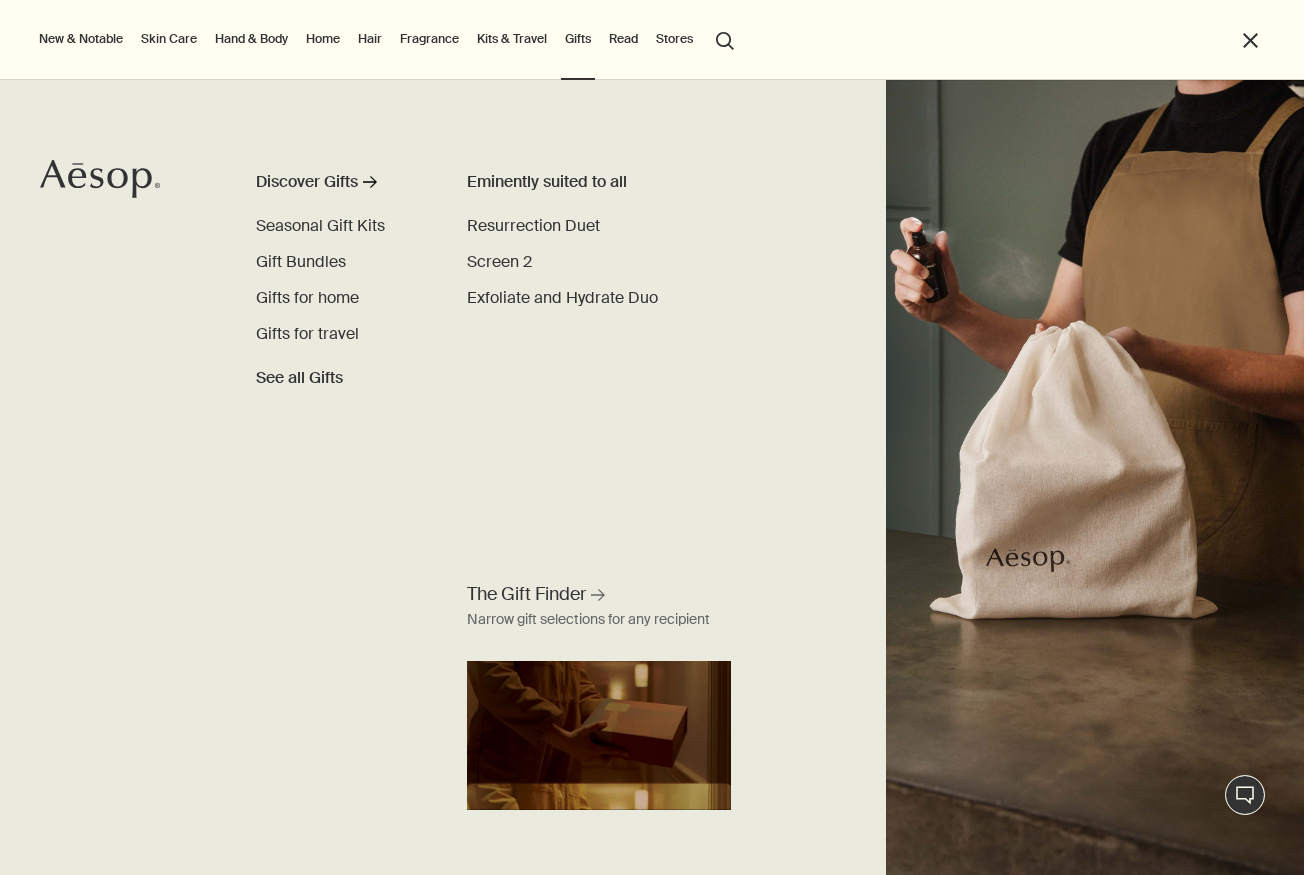 click on "Hand & Body" at bounding box center (251, 39) 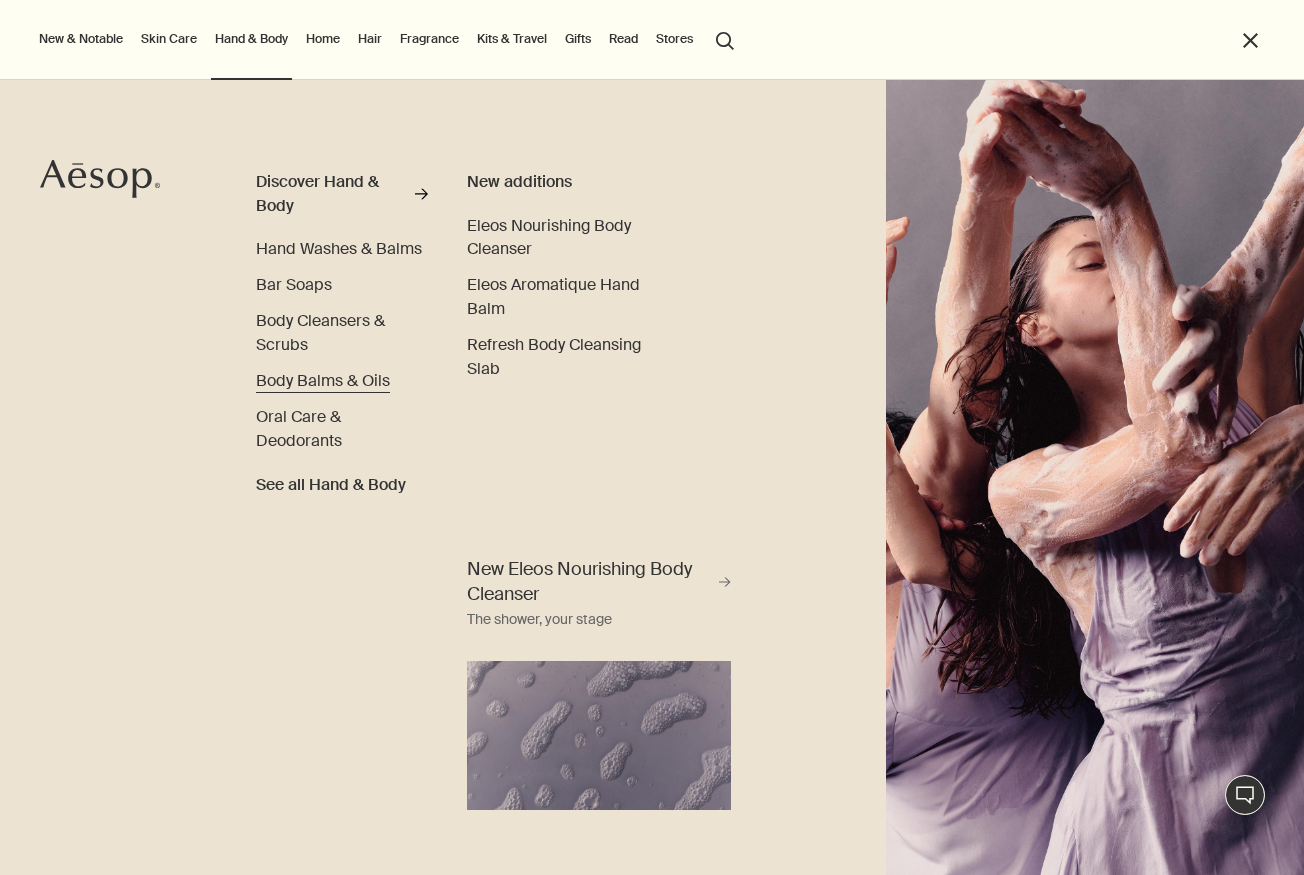 click on "Body Balms & Oils" at bounding box center [323, 380] 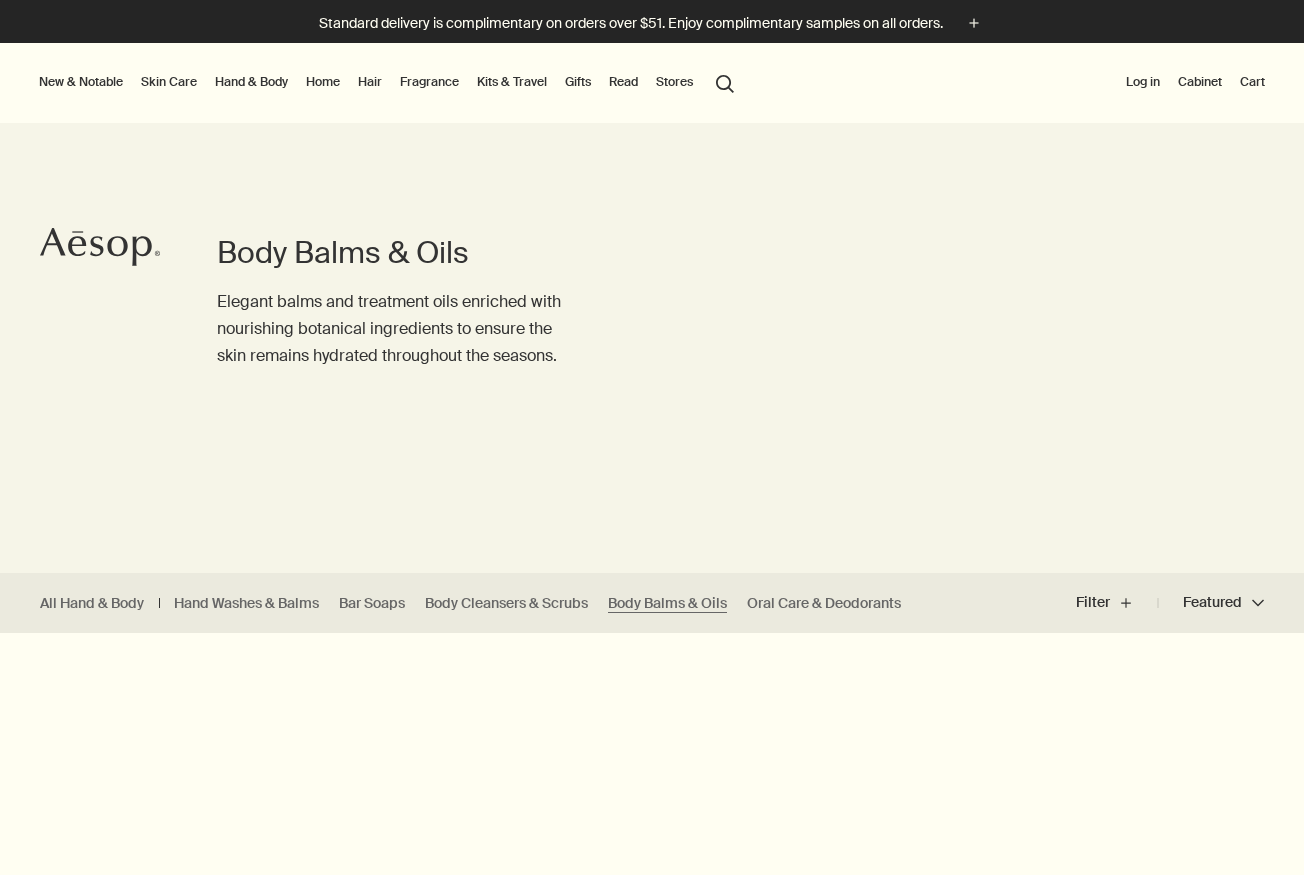 scroll, scrollTop: 0, scrollLeft: 0, axis: both 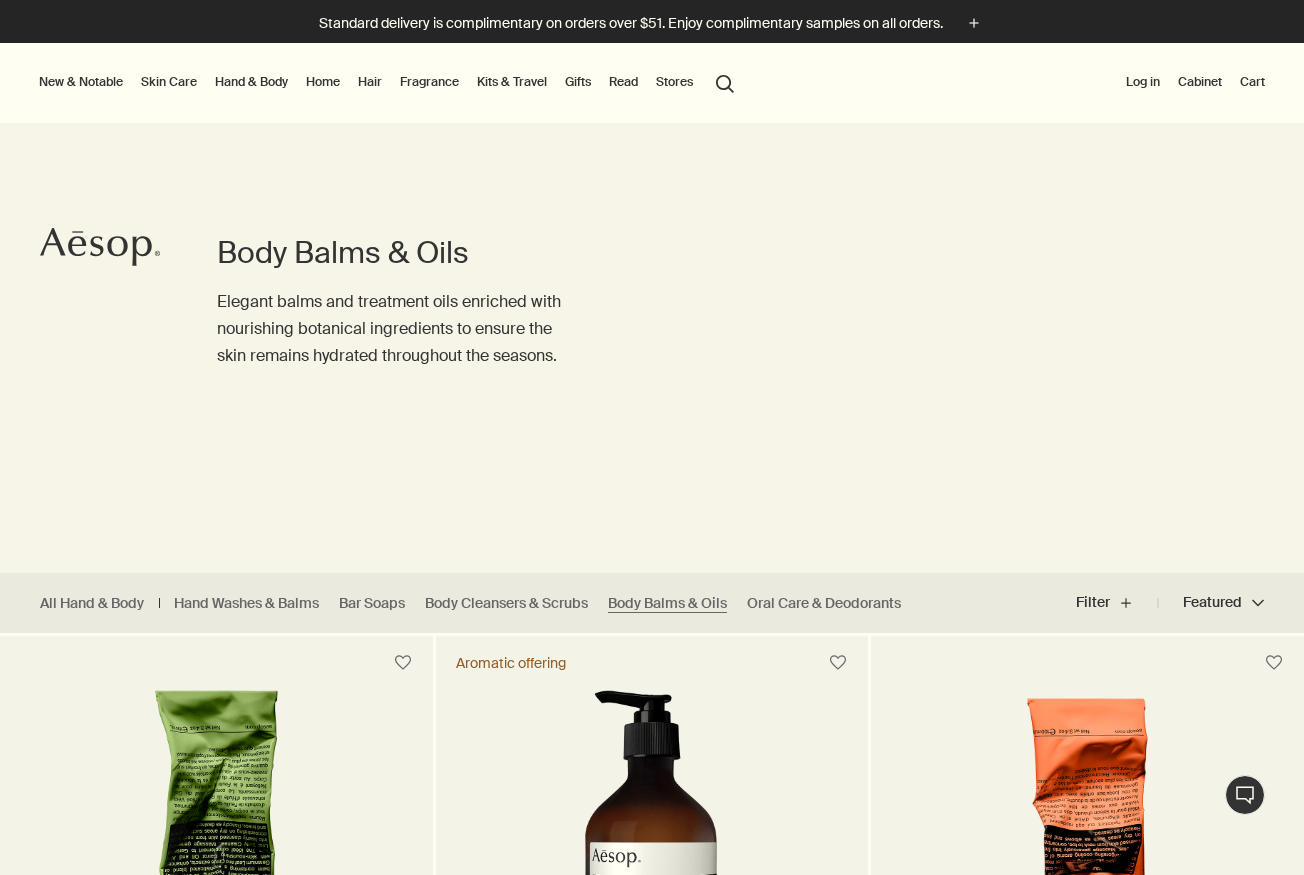 click on "Gifts" at bounding box center (578, 82) 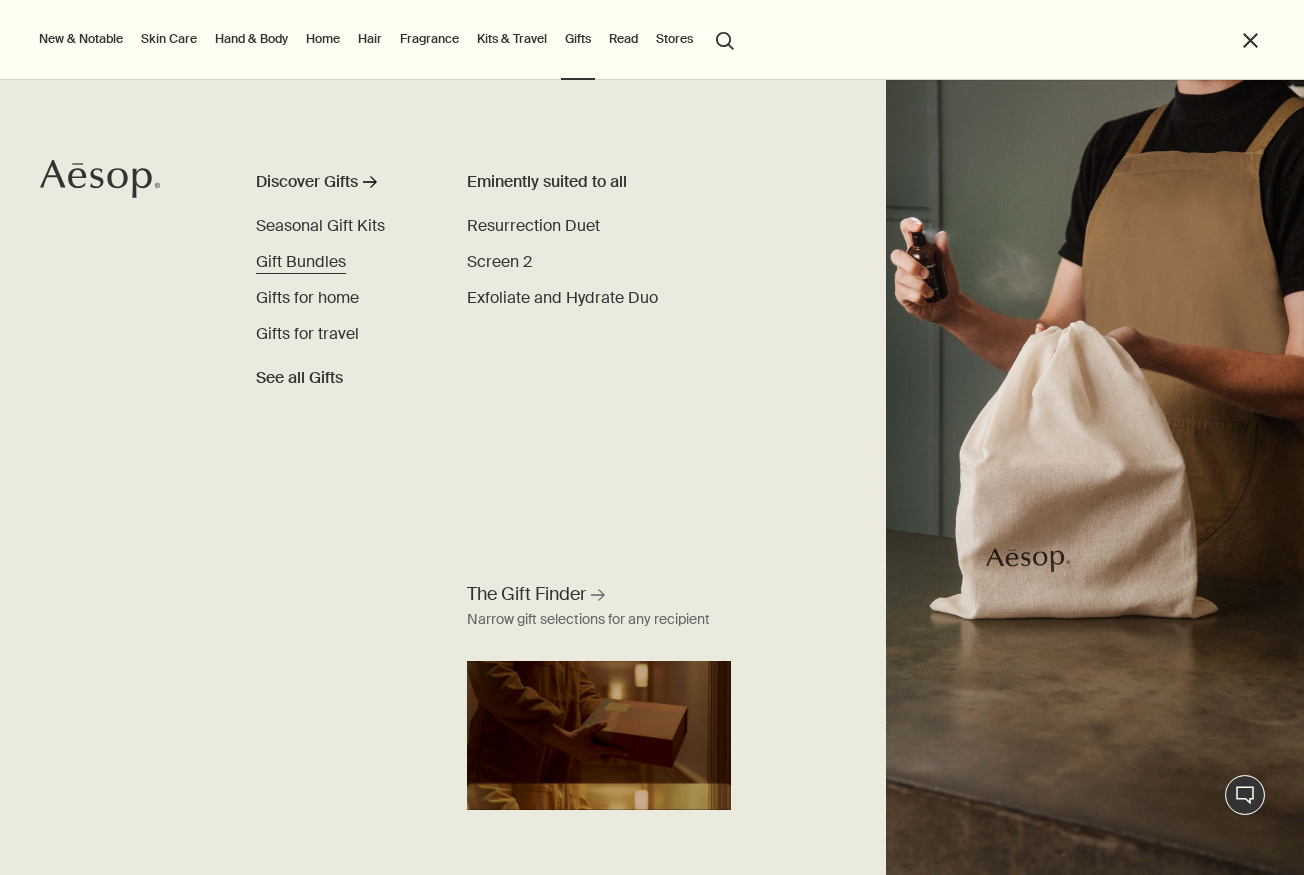 click on "Gift Bundles" at bounding box center [301, 261] 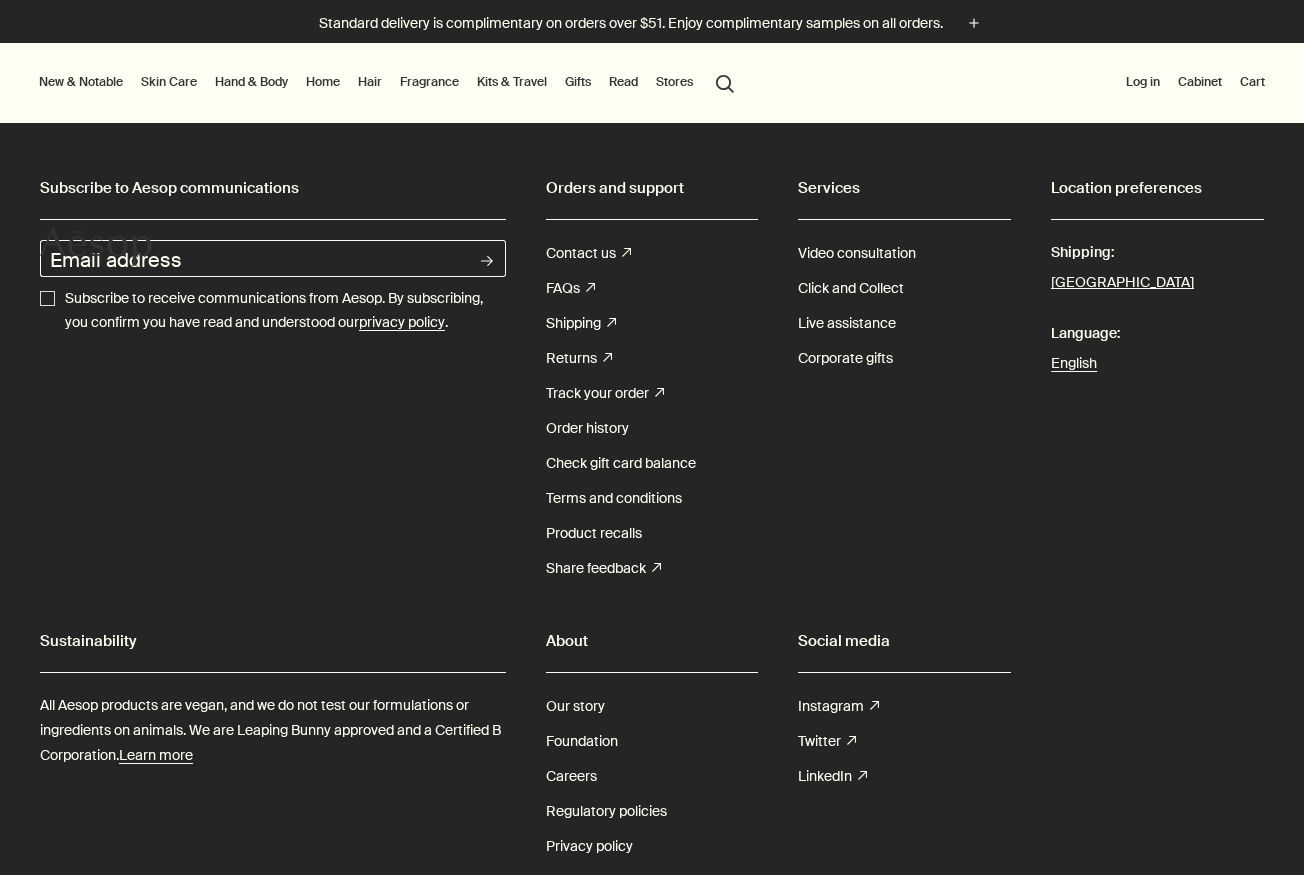 scroll, scrollTop: 0, scrollLeft: 0, axis: both 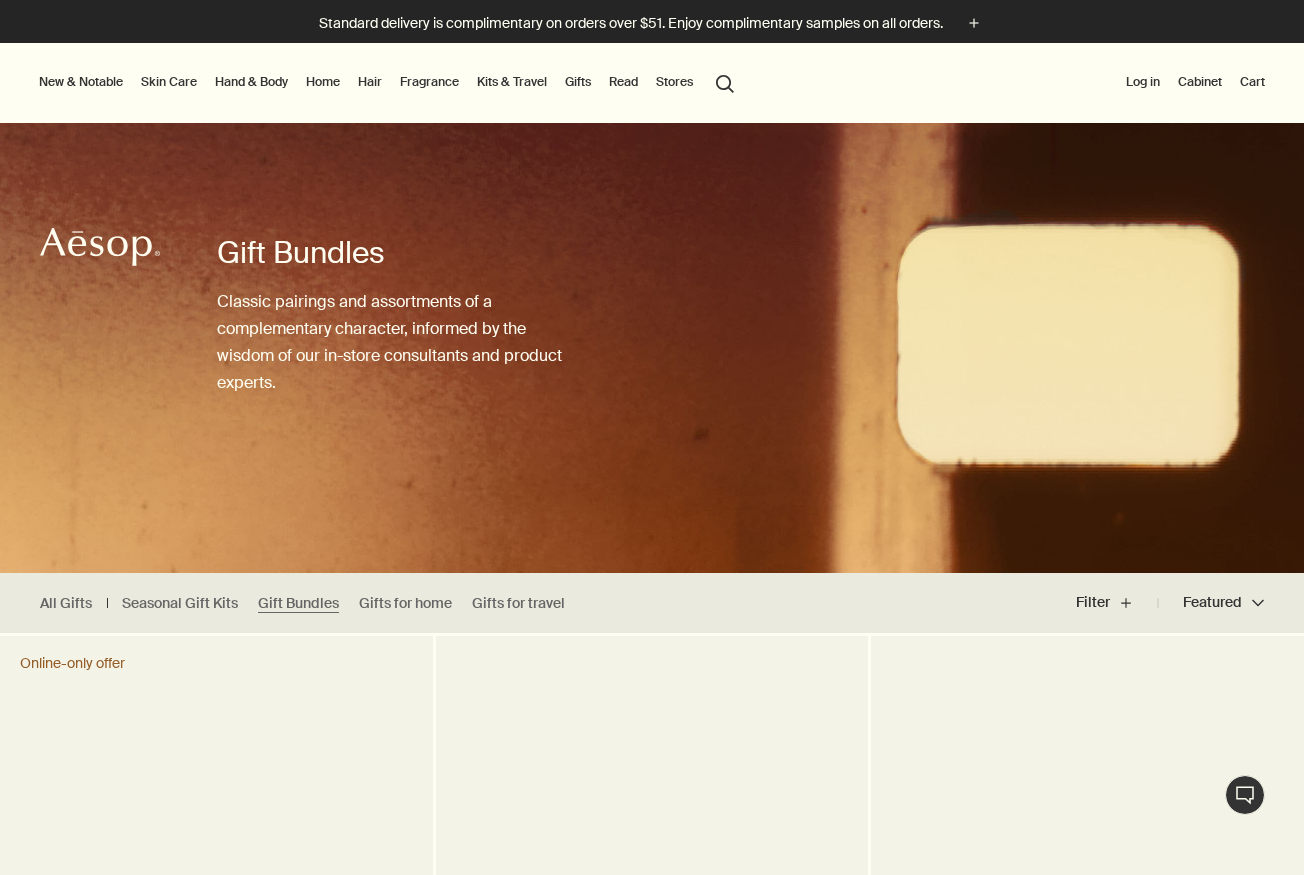 click on "Gifts" at bounding box center [578, 82] 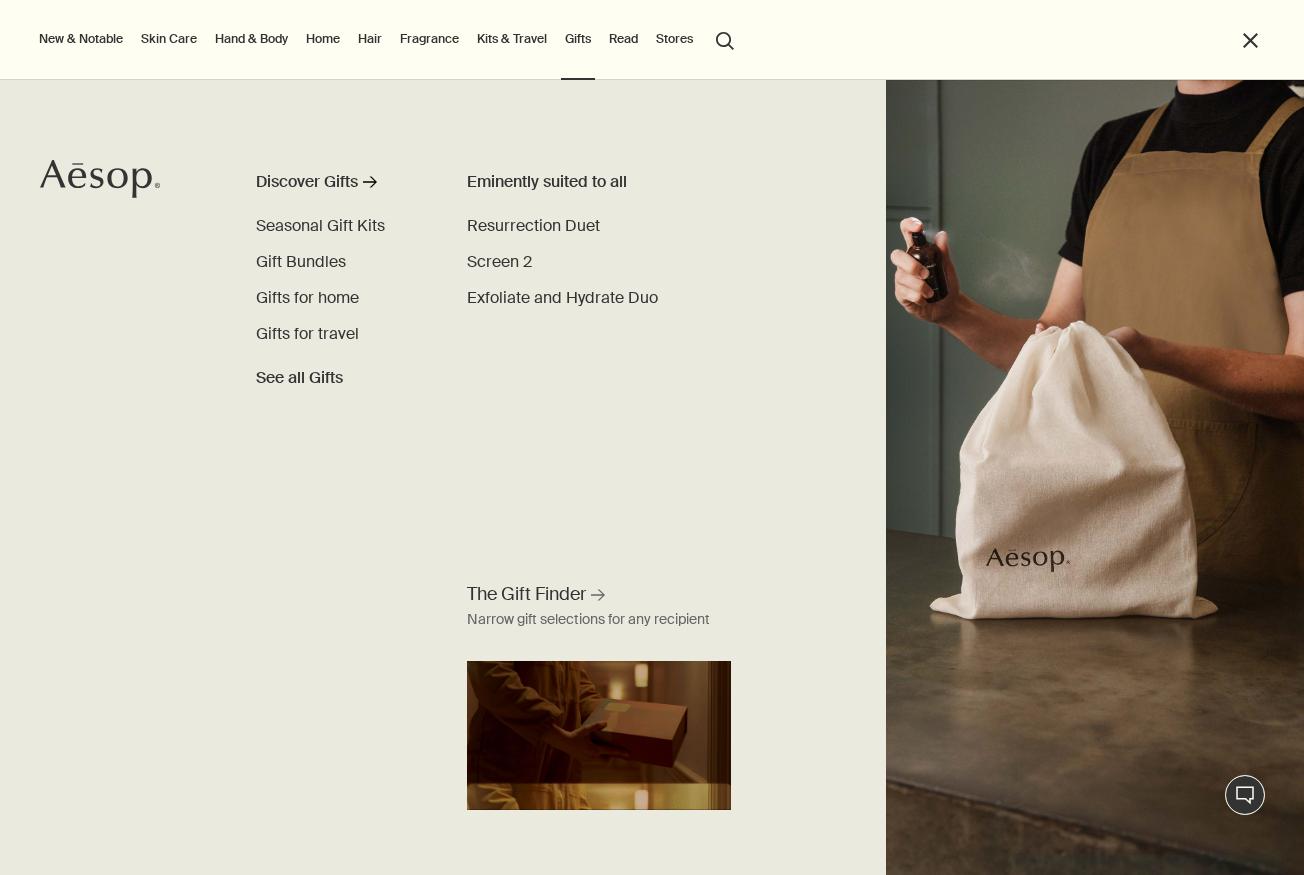 scroll, scrollTop: 0, scrollLeft: 0, axis: both 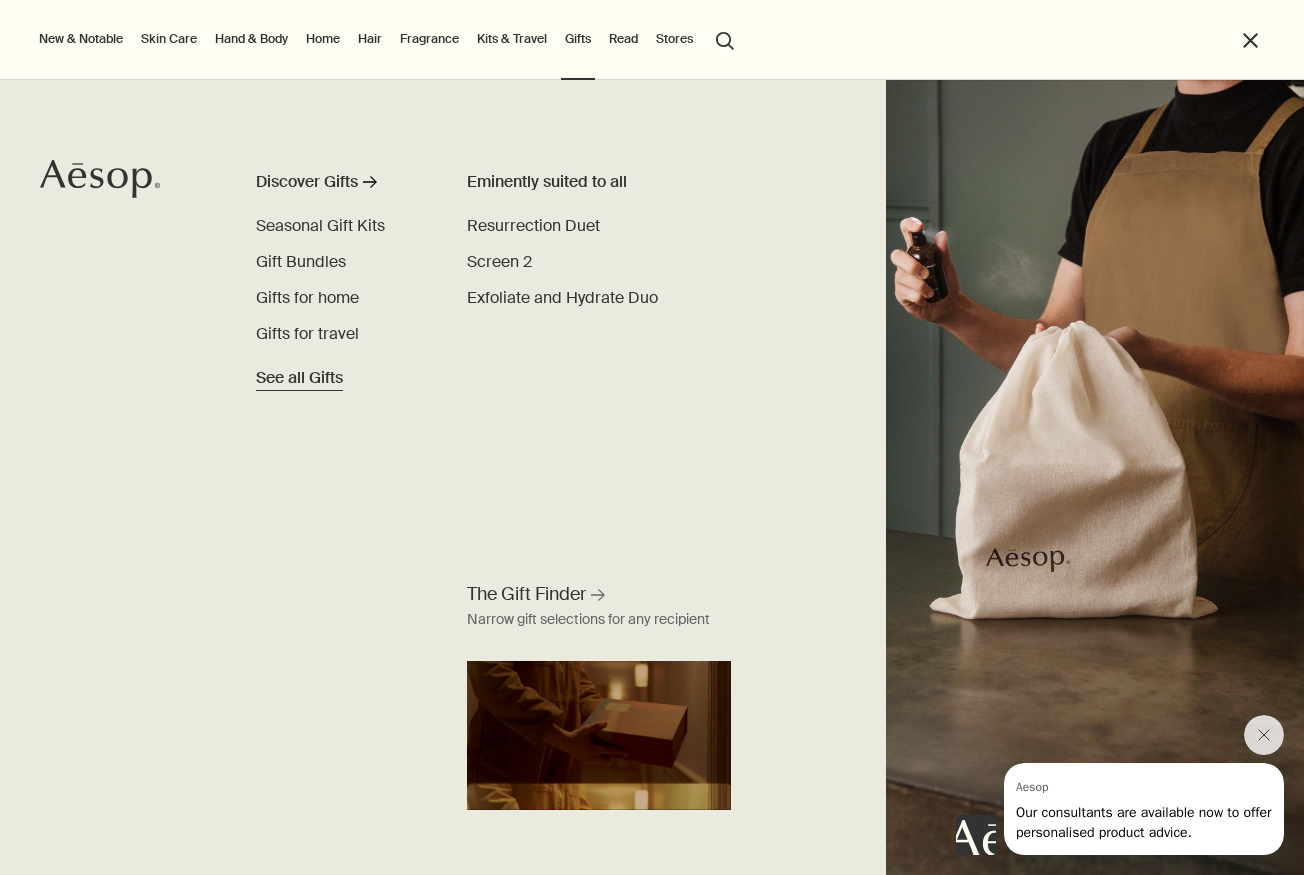 click on "See all Gifts" at bounding box center (299, 378) 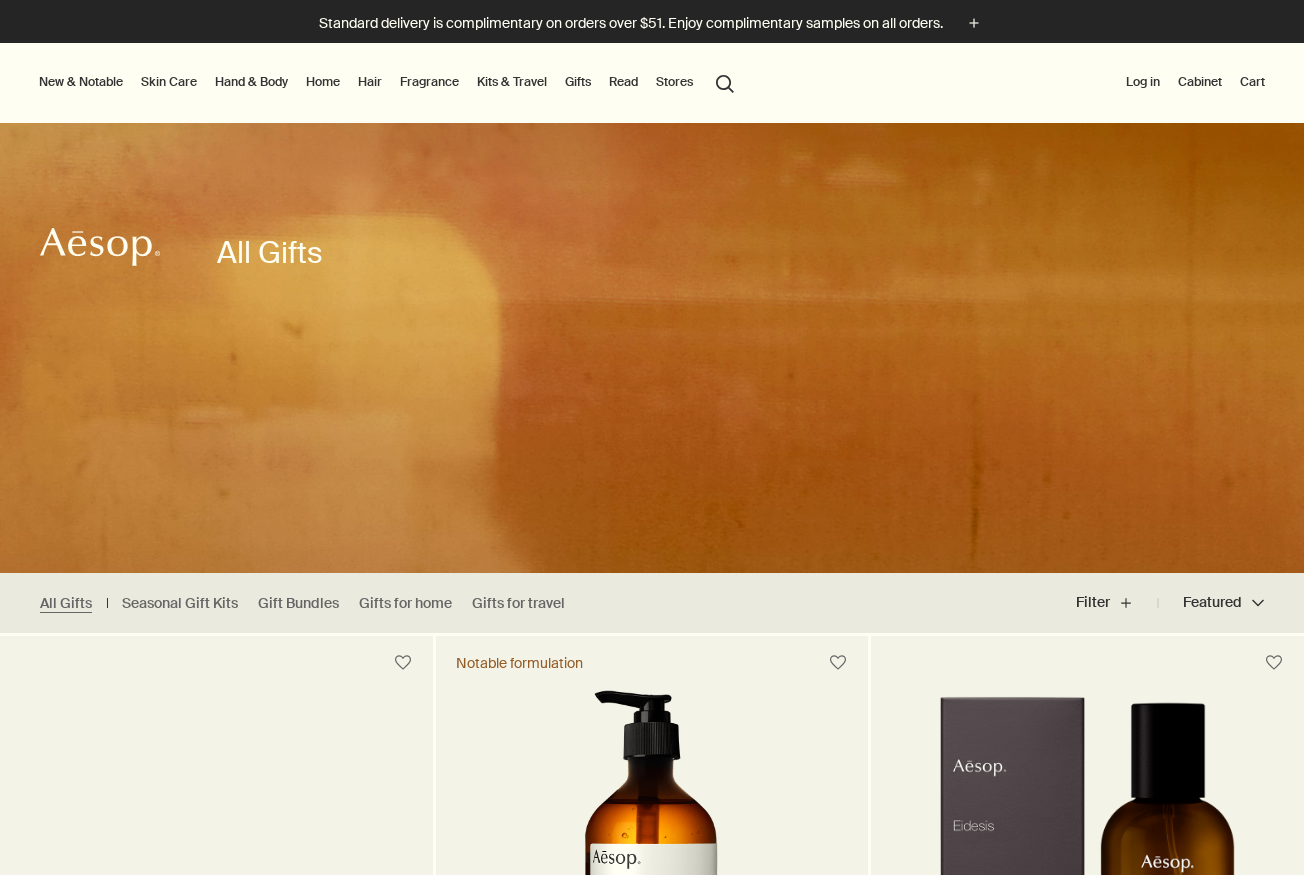 scroll, scrollTop: 0, scrollLeft: 0, axis: both 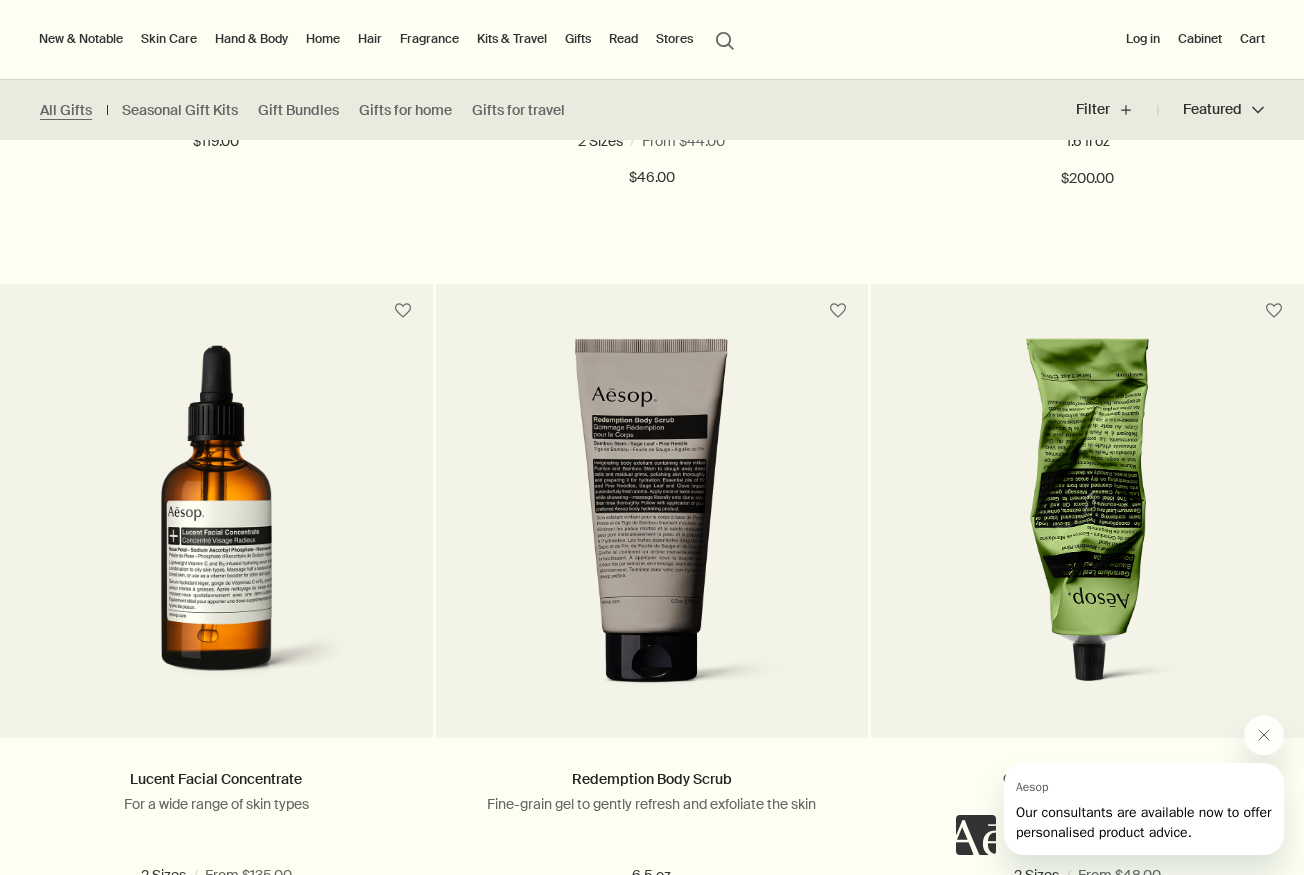 click on "Hand & Body" at bounding box center (251, 39) 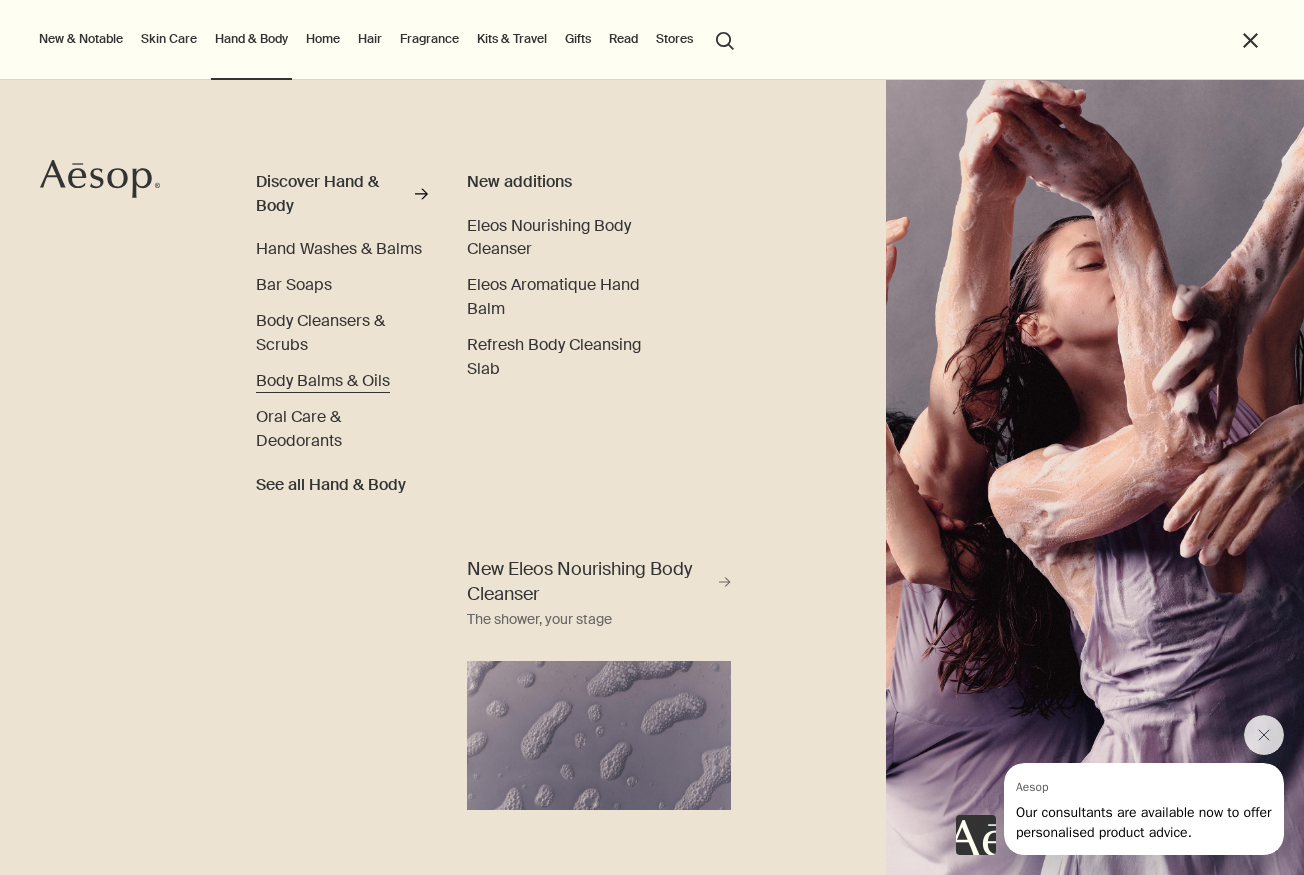 click on "Body Balms & Oils" at bounding box center (323, 380) 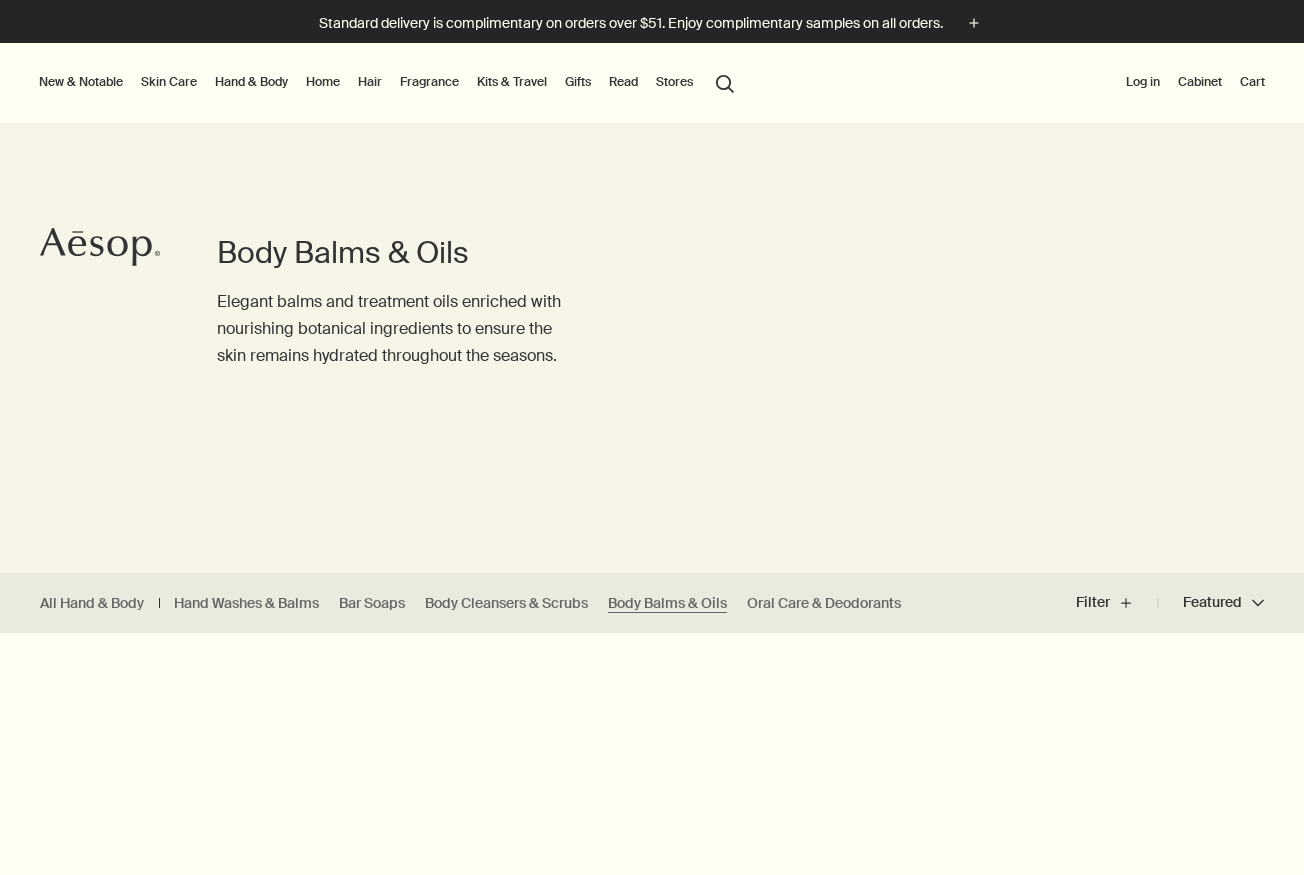 scroll, scrollTop: 0, scrollLeft: 0, axis: both 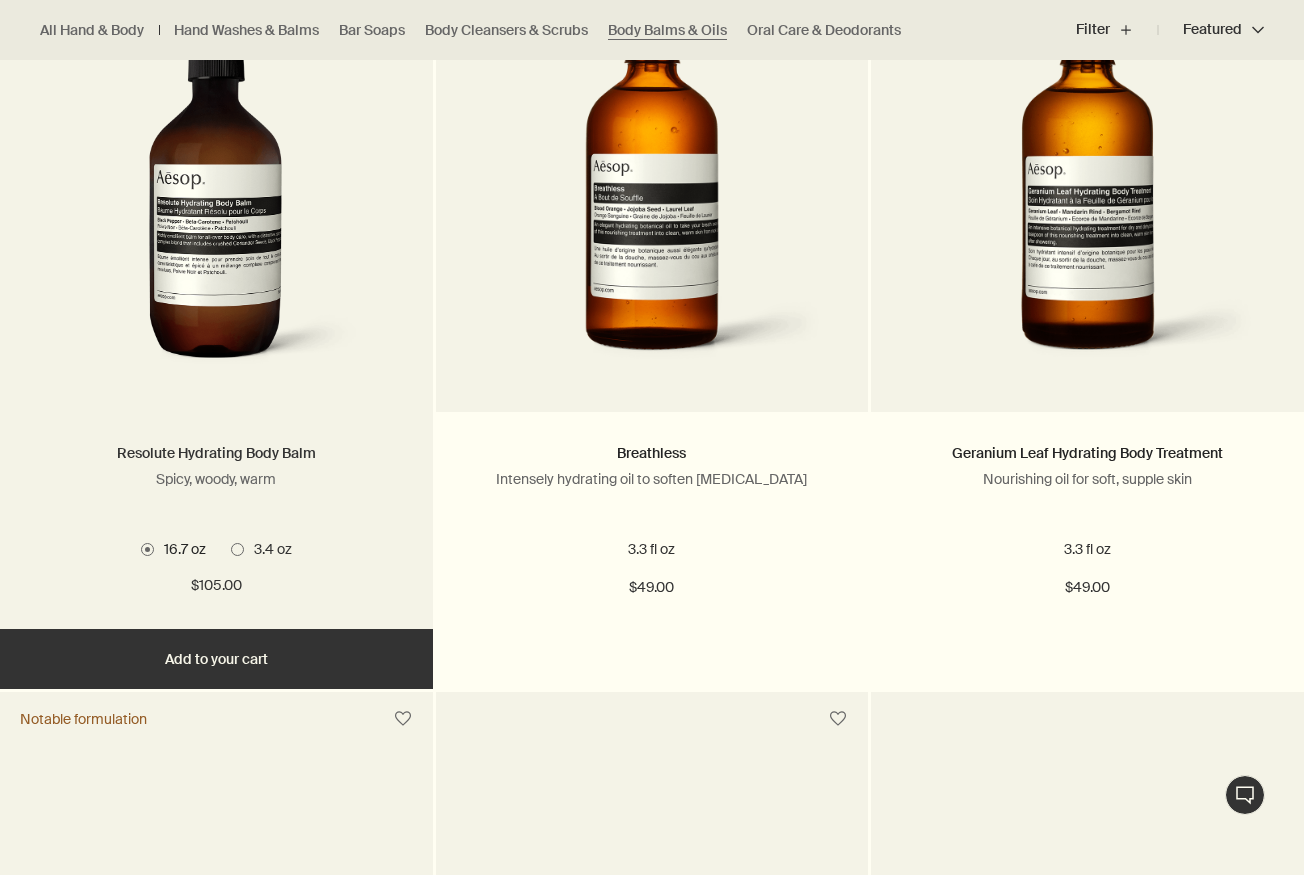 click on "Resolute Hydrating Body Balm" at bounding box center (216, 453) 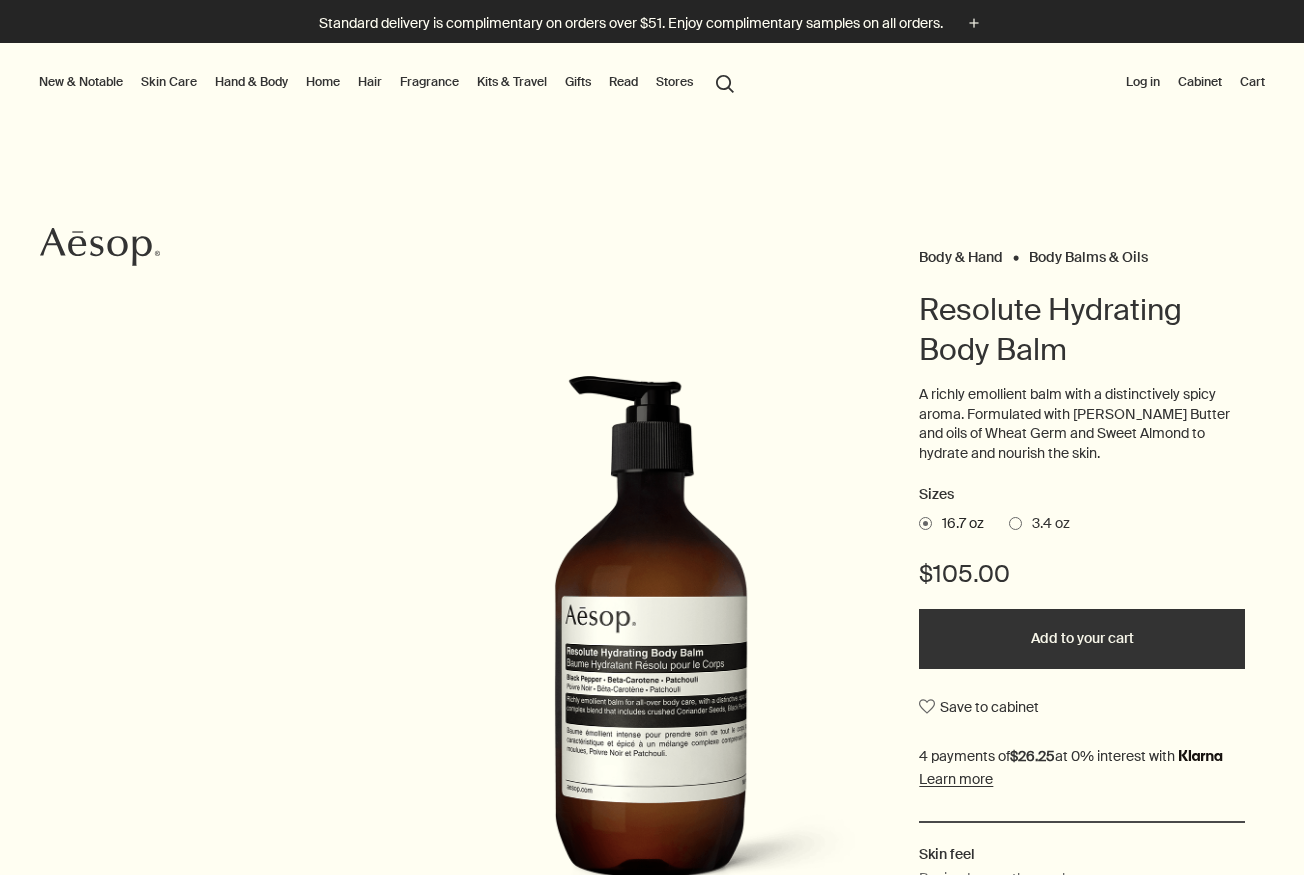 scroll, scrollTop: 0, scrollLeft: 0, axis: both 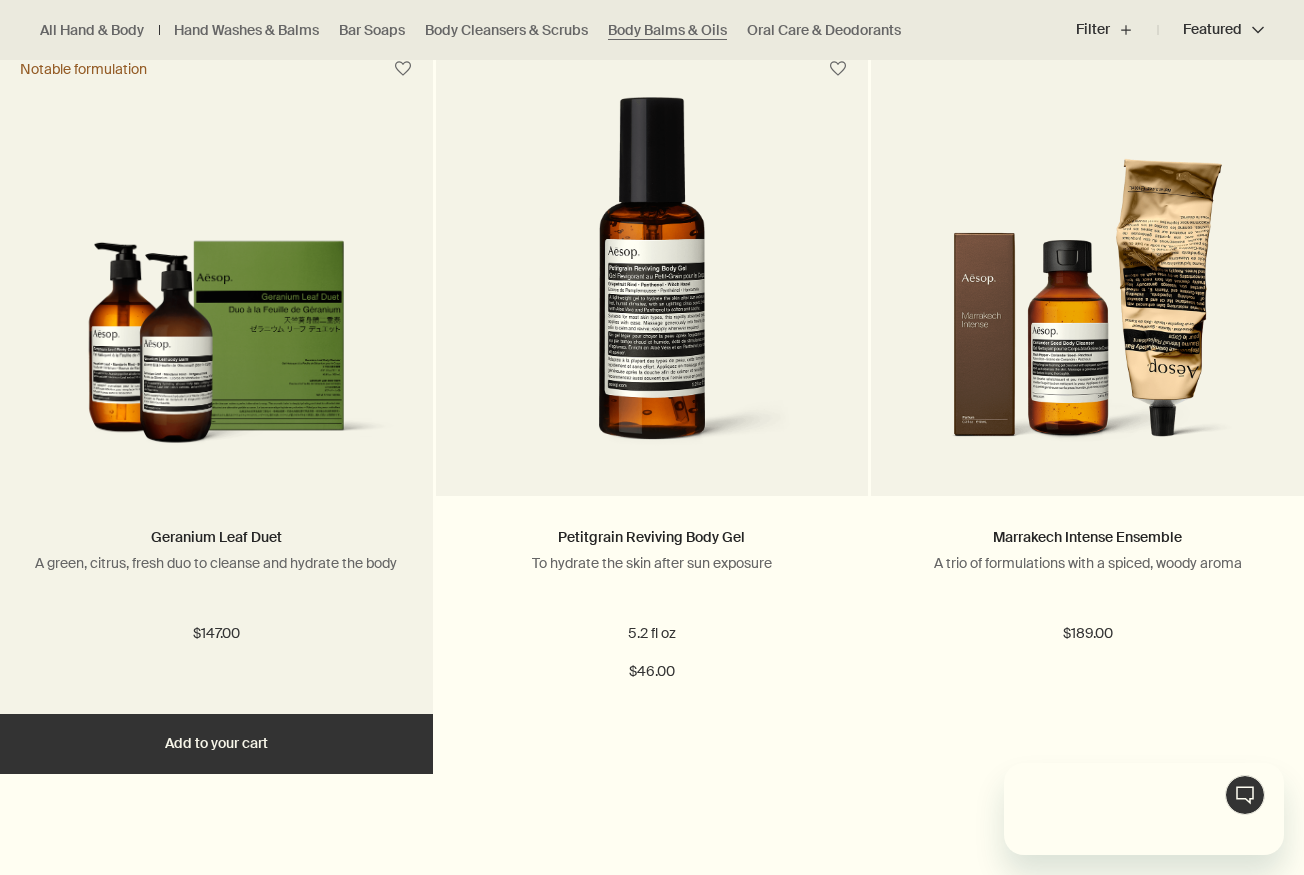 click on "A green, citrus, fresh duo to cleanse and hydrate the body" at bounding box center [216, 563] 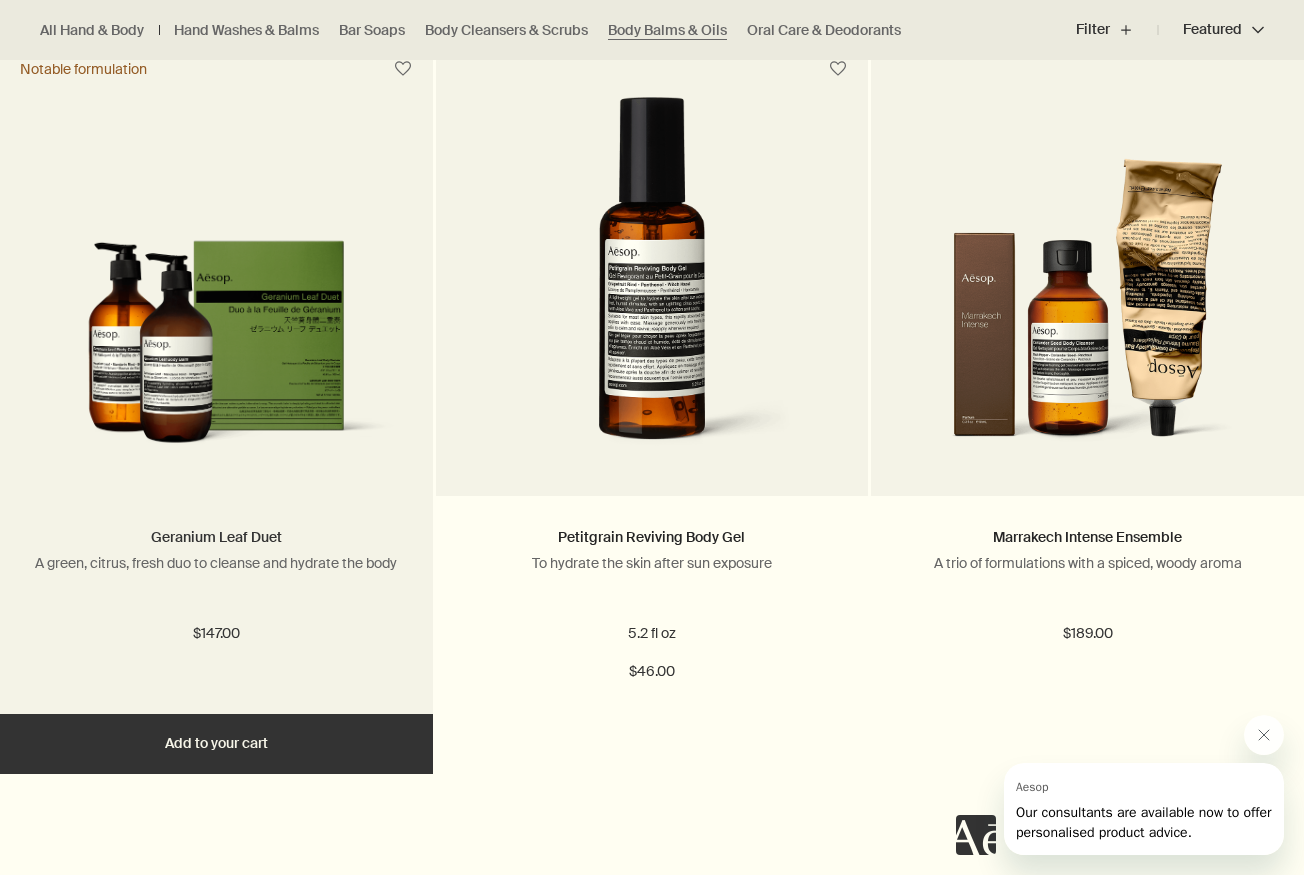 click on "Geranium Leaf Duet" at bounding box center [216, 537] 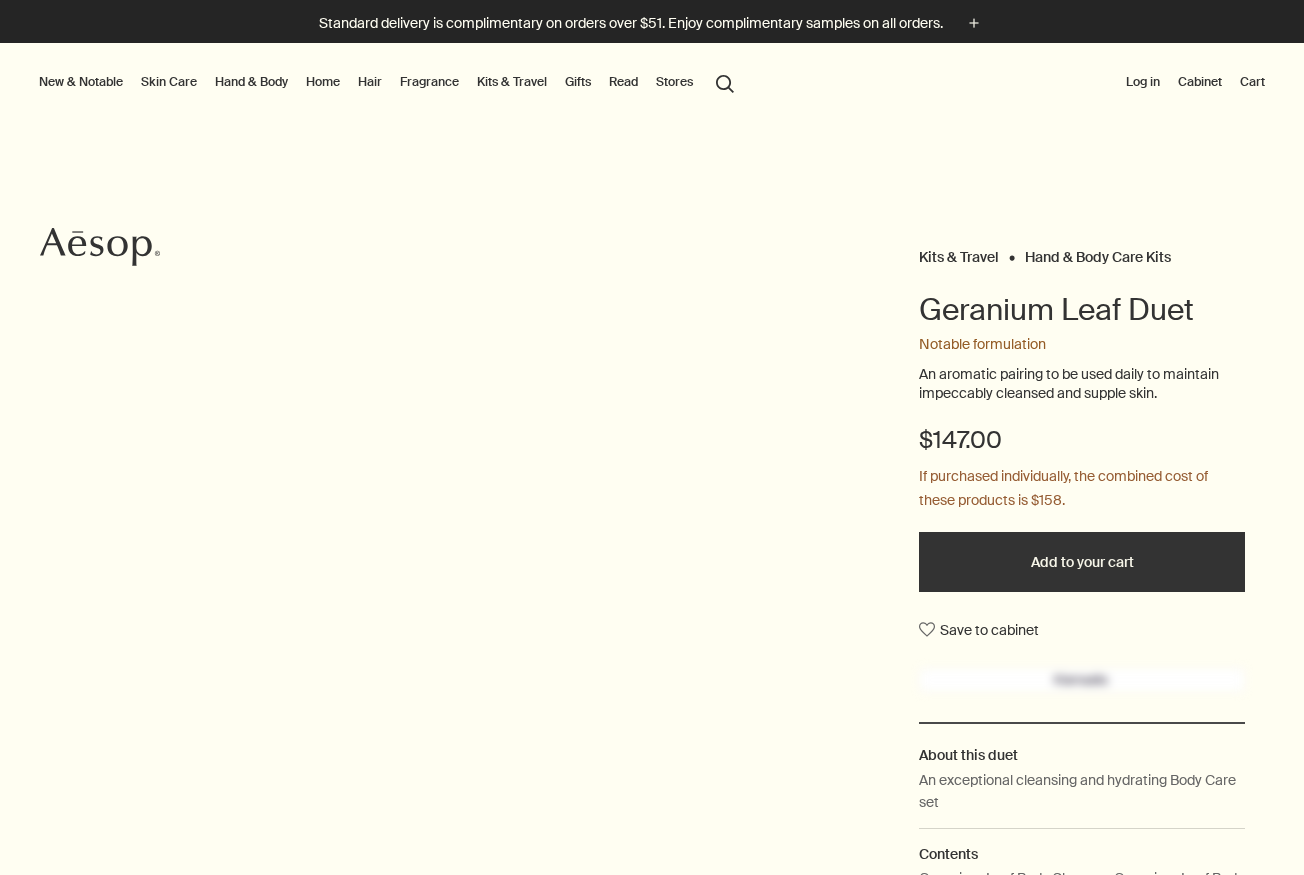 scroll, scrollTop: 0, scrollLeft: 0, axis: both 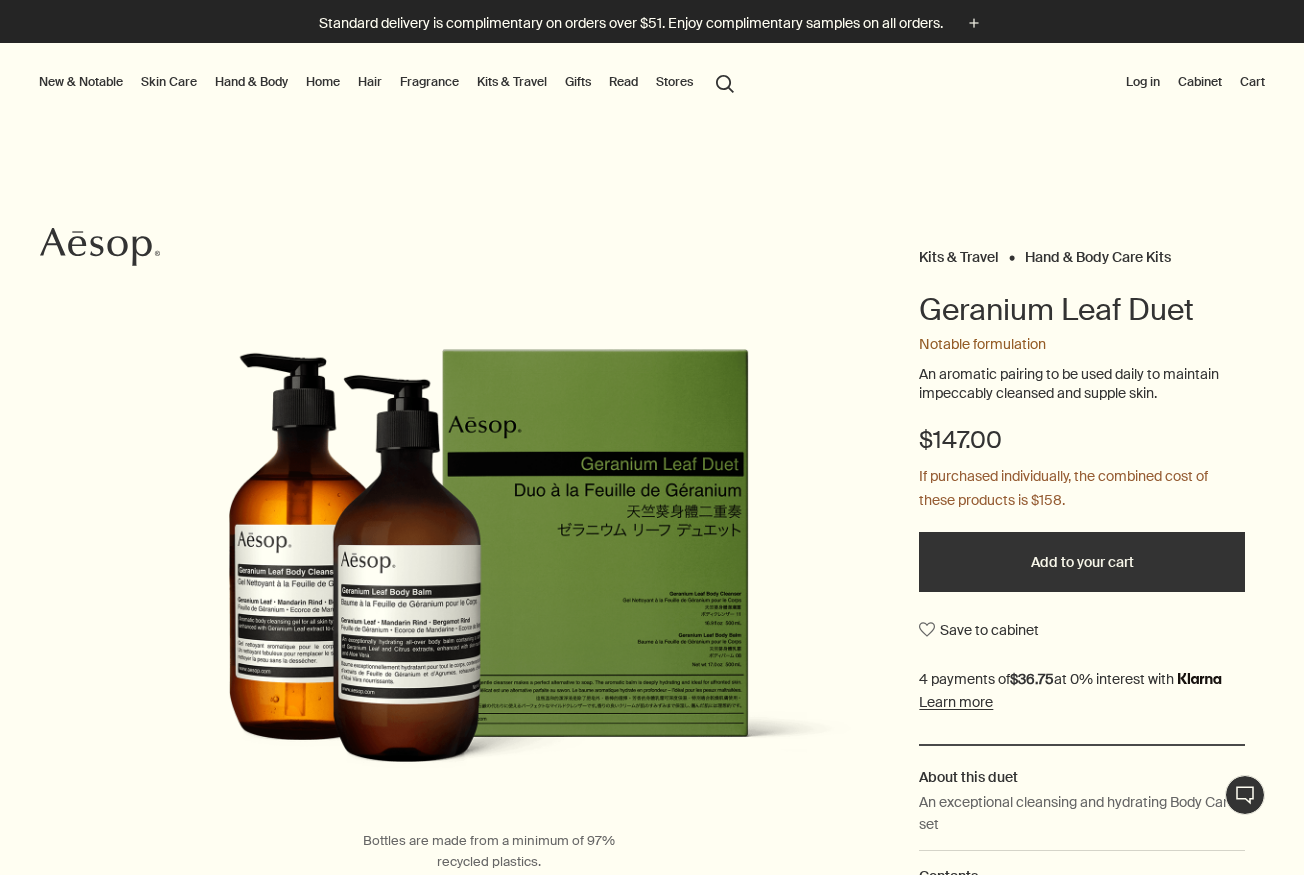 click on "Gifts" at bounding box center [578, 82] 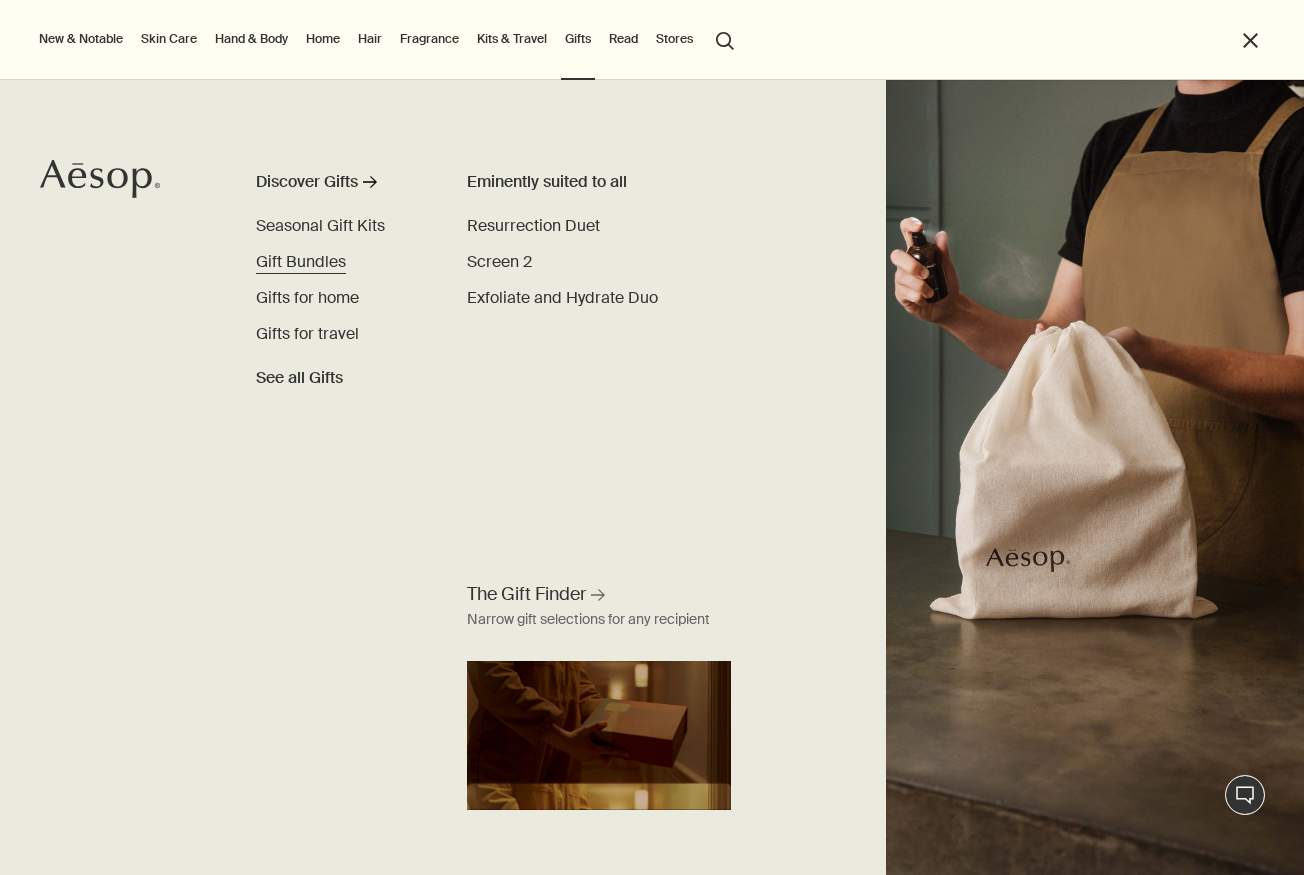 scroll, scrollTop: 0, scrollLeft: 0, axis: both 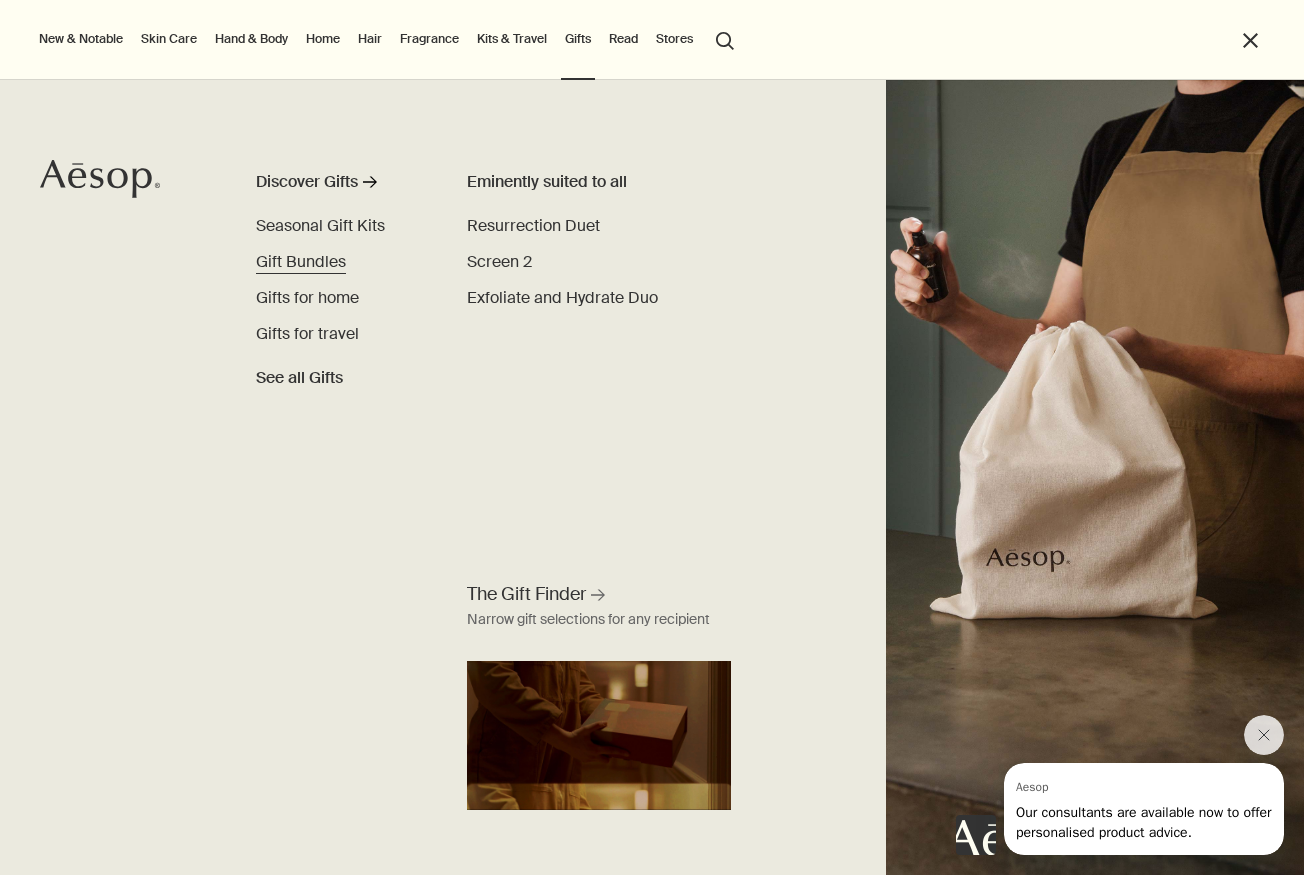 click on "Gift Bundles" at bounding box center (301, 261) 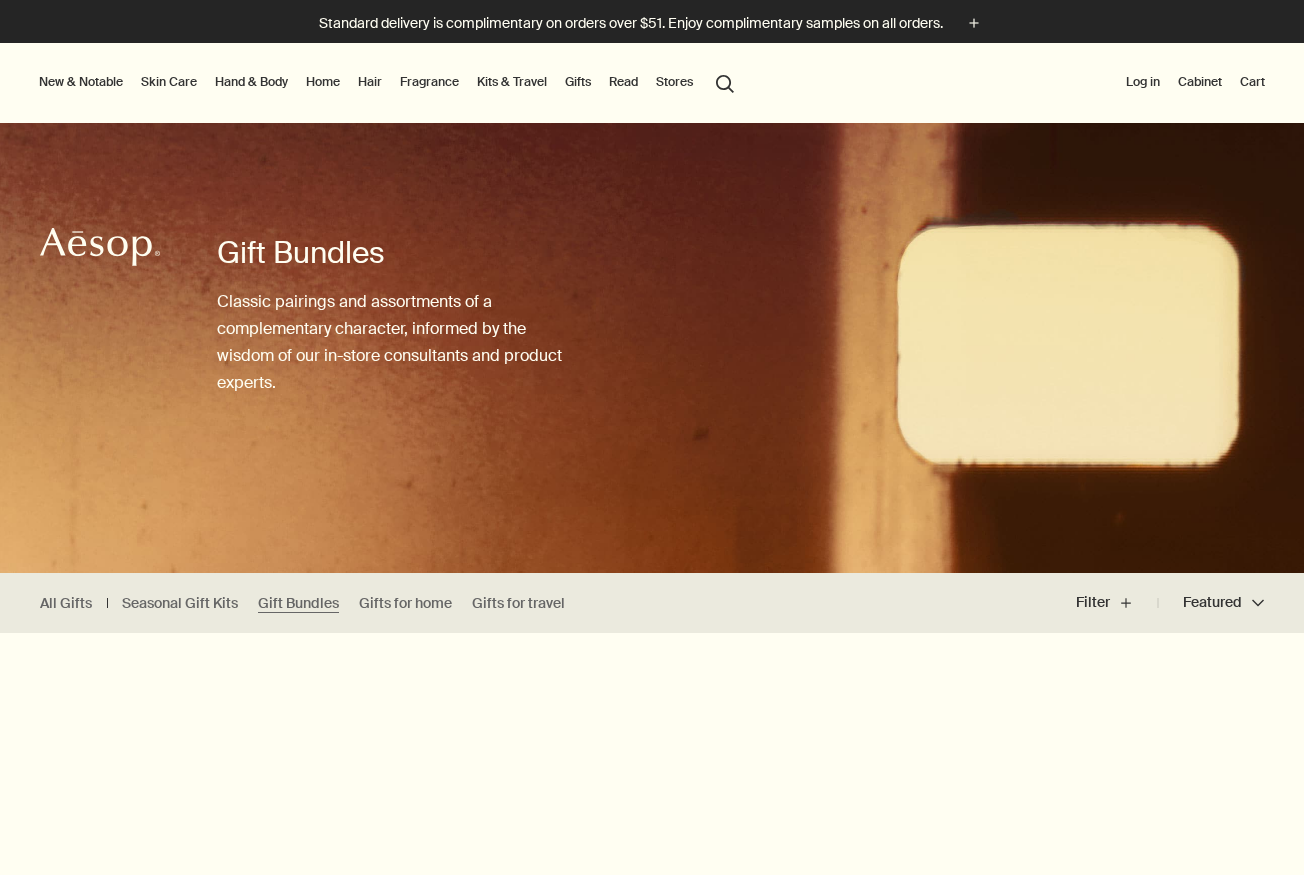 scroll, scrollTop: 0, scrollLeft: 0, axis: both 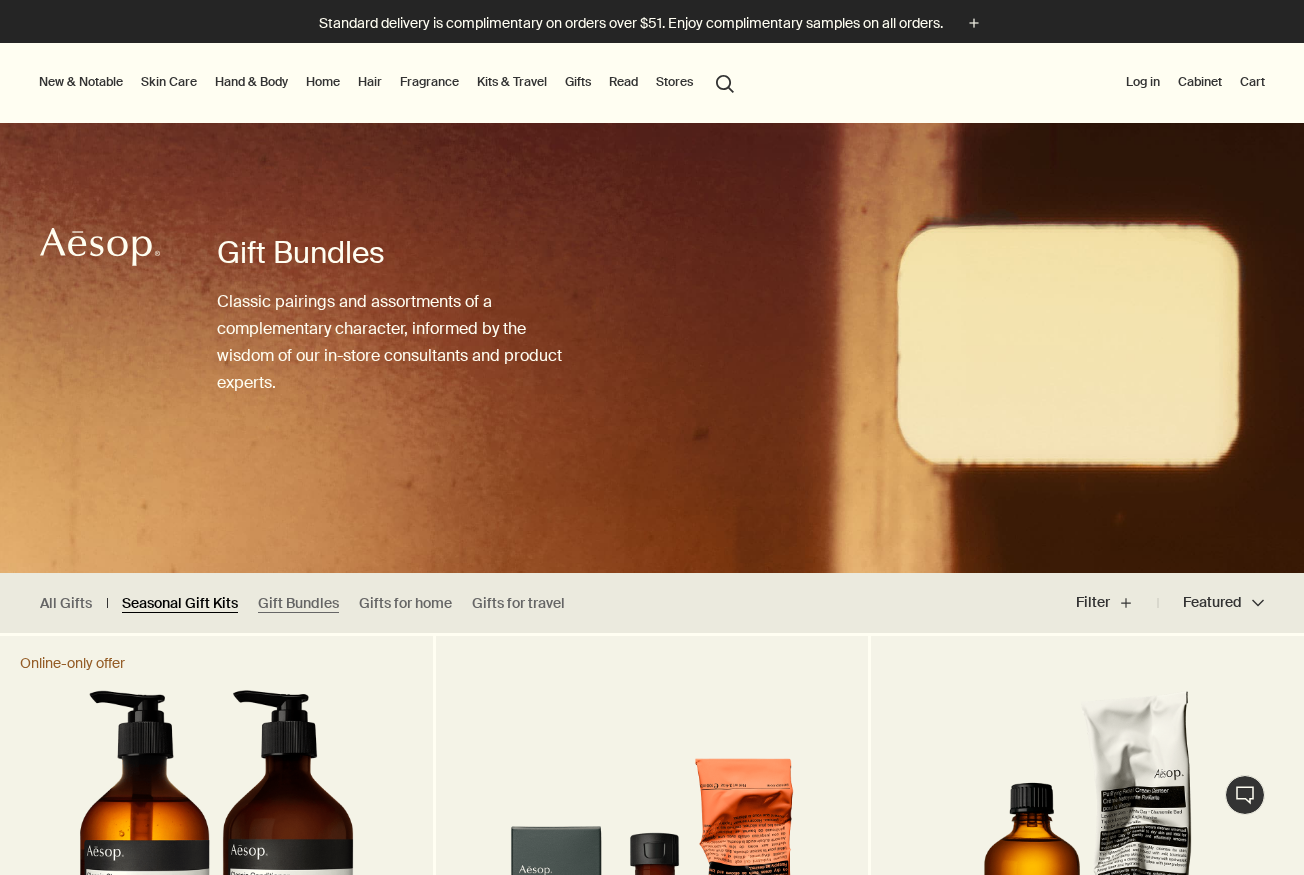click on "Seasonal Gift Kits" at bounding box center [180, 603] 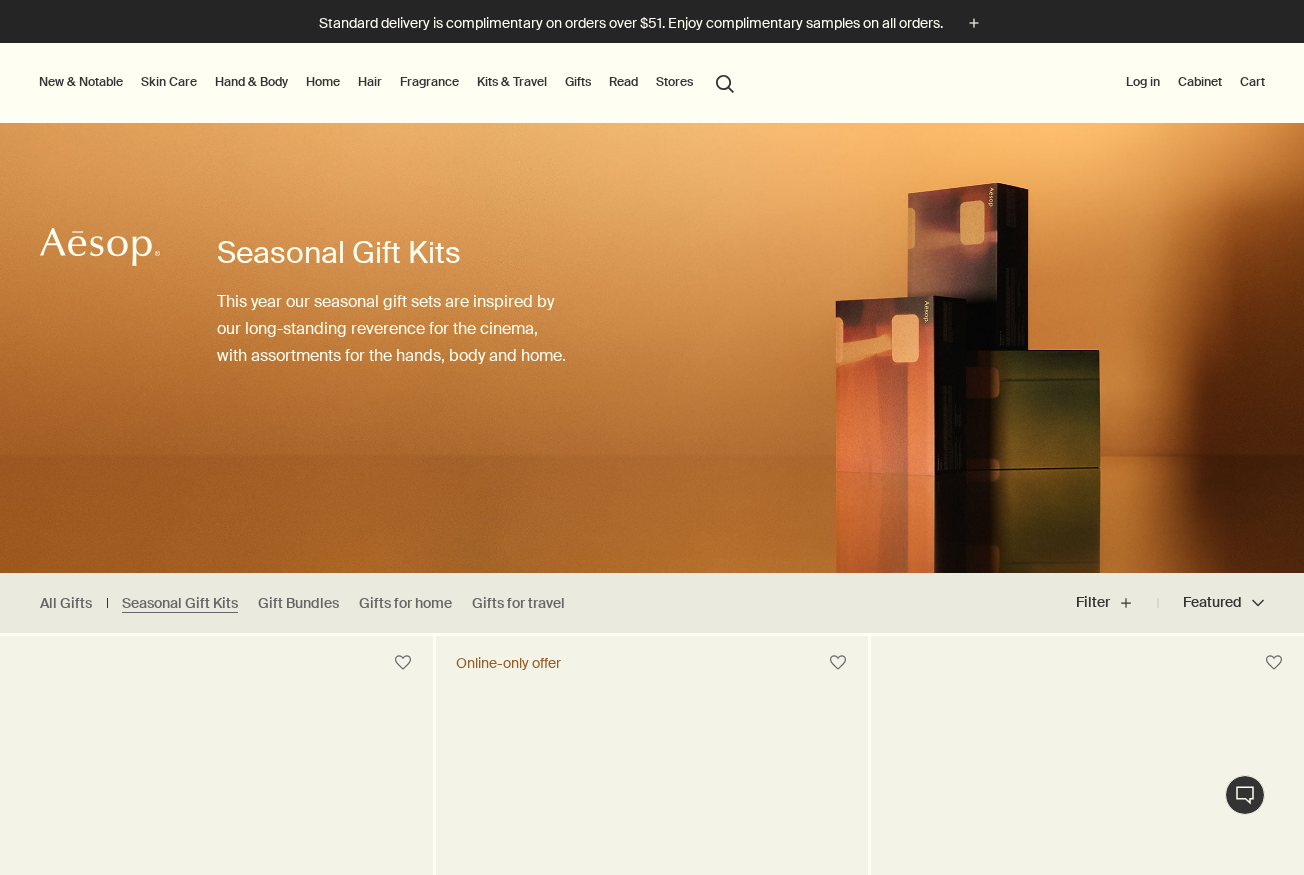 scroll, scrollTop: 0, scrollLeft: 0, axis: both 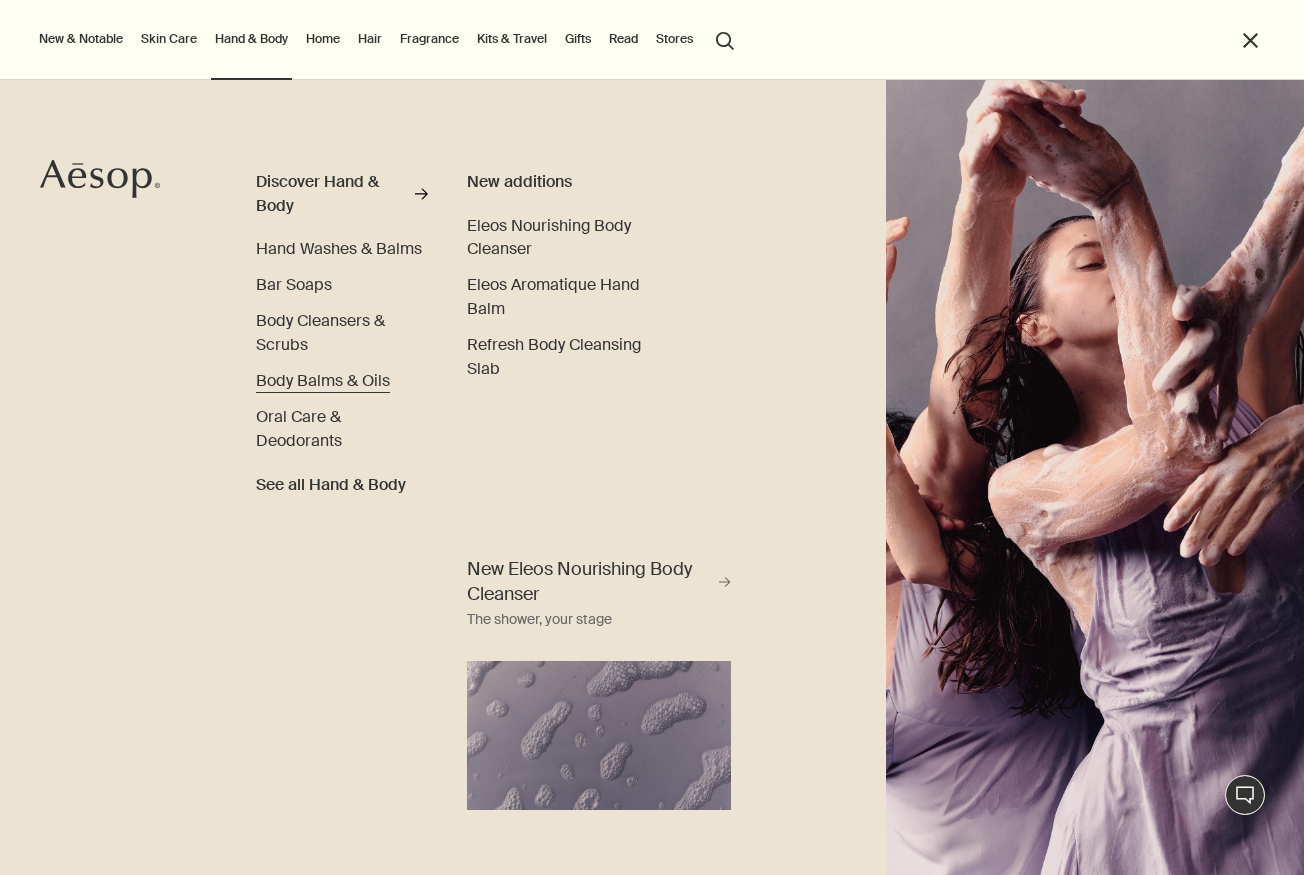click on "Body Balms & Oils" at bounding box center [323, 380] 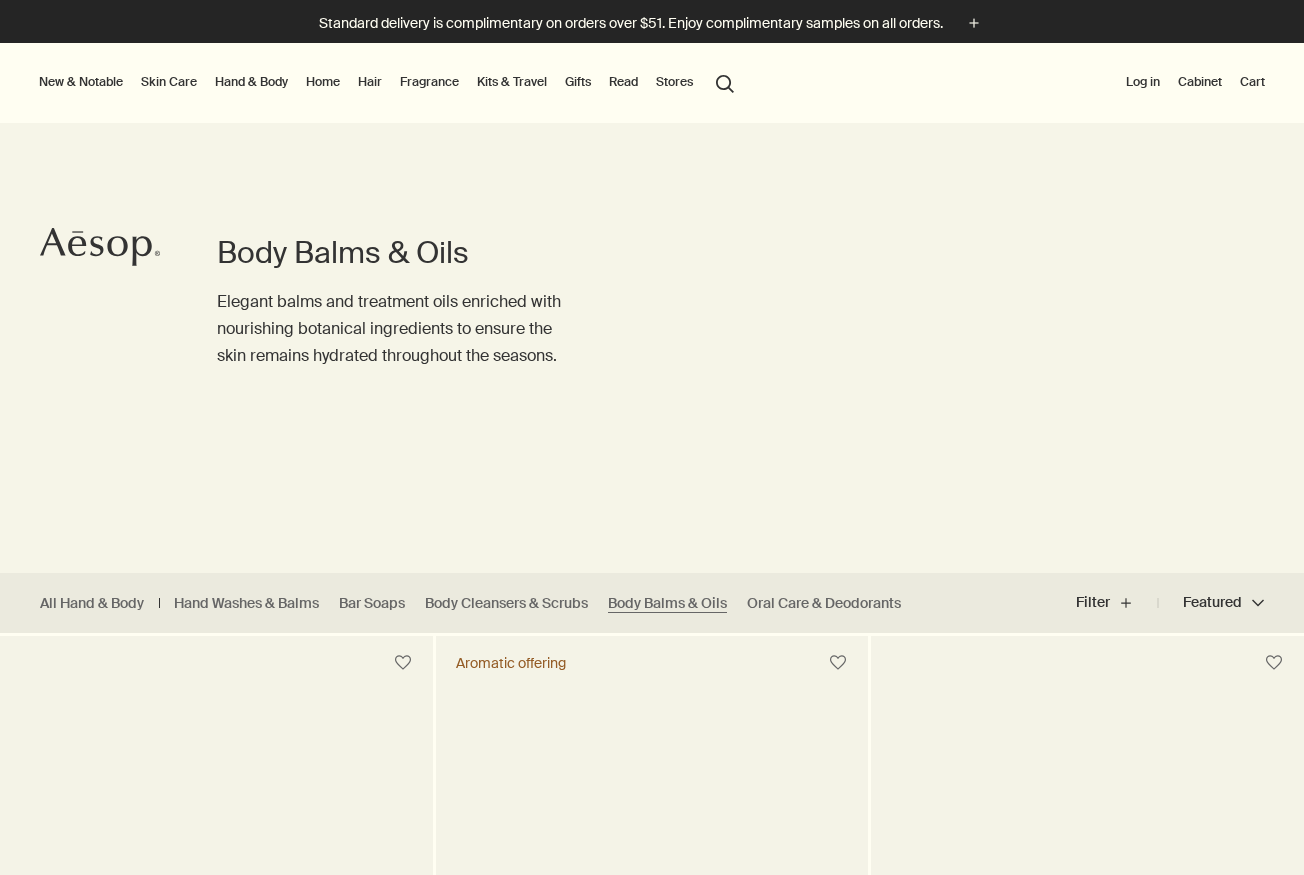 scroll, scrollTop: 0, scrollLeft: 0, axis: both 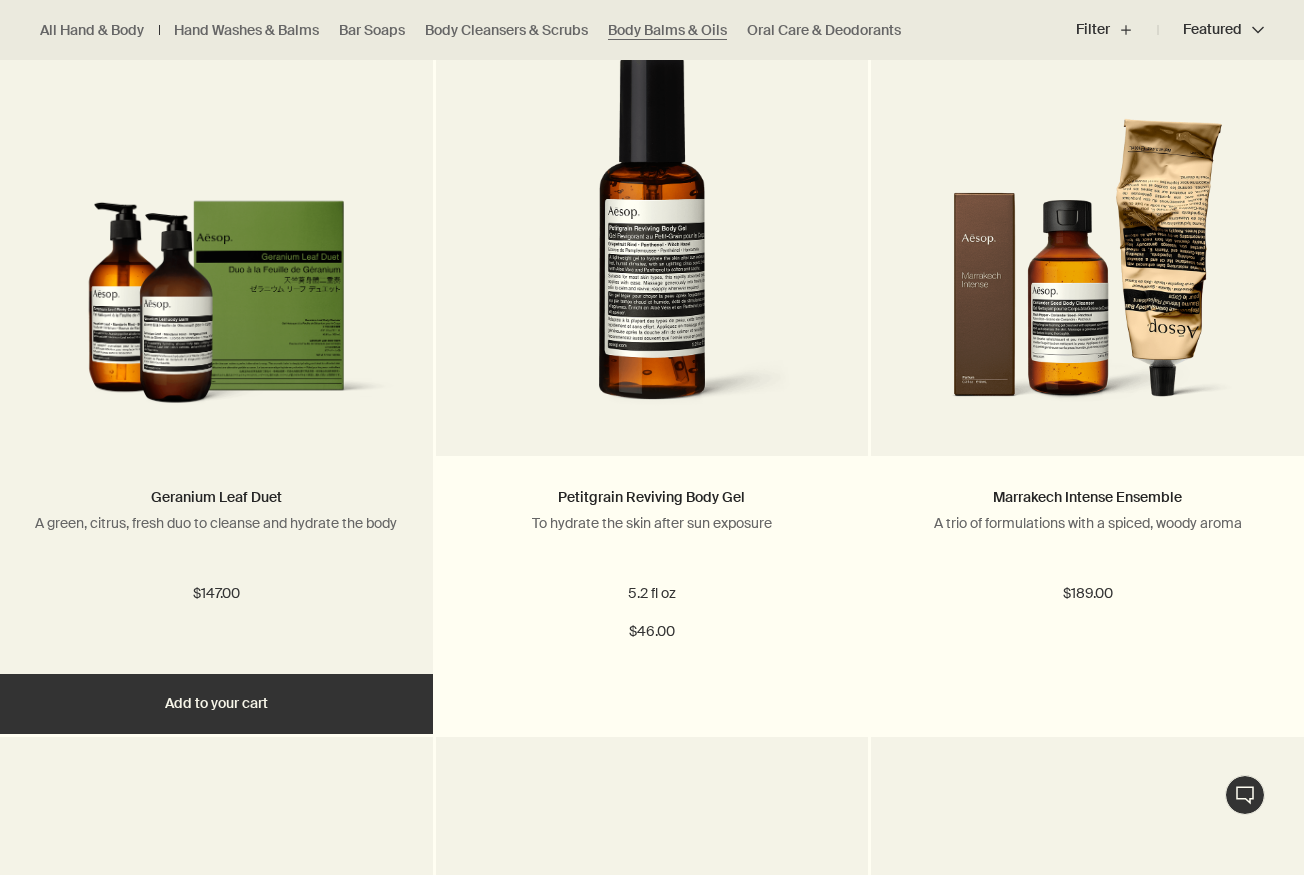click on "A green, citrus, fresh duo to cleanse and hydrate the body" at bounding box center (216, 523) 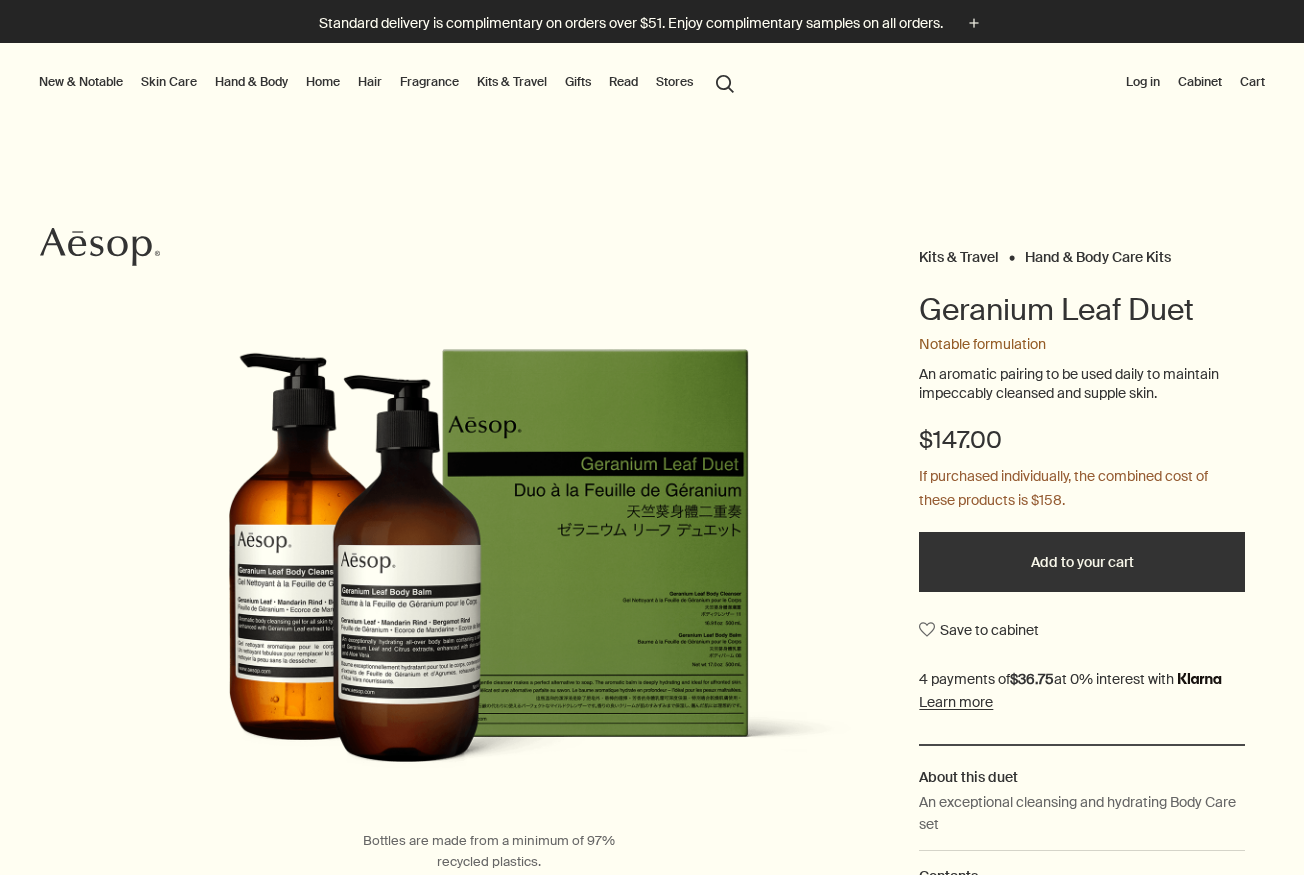 scroll, scrollTop: 0, scrollLeft: 0, axis: both 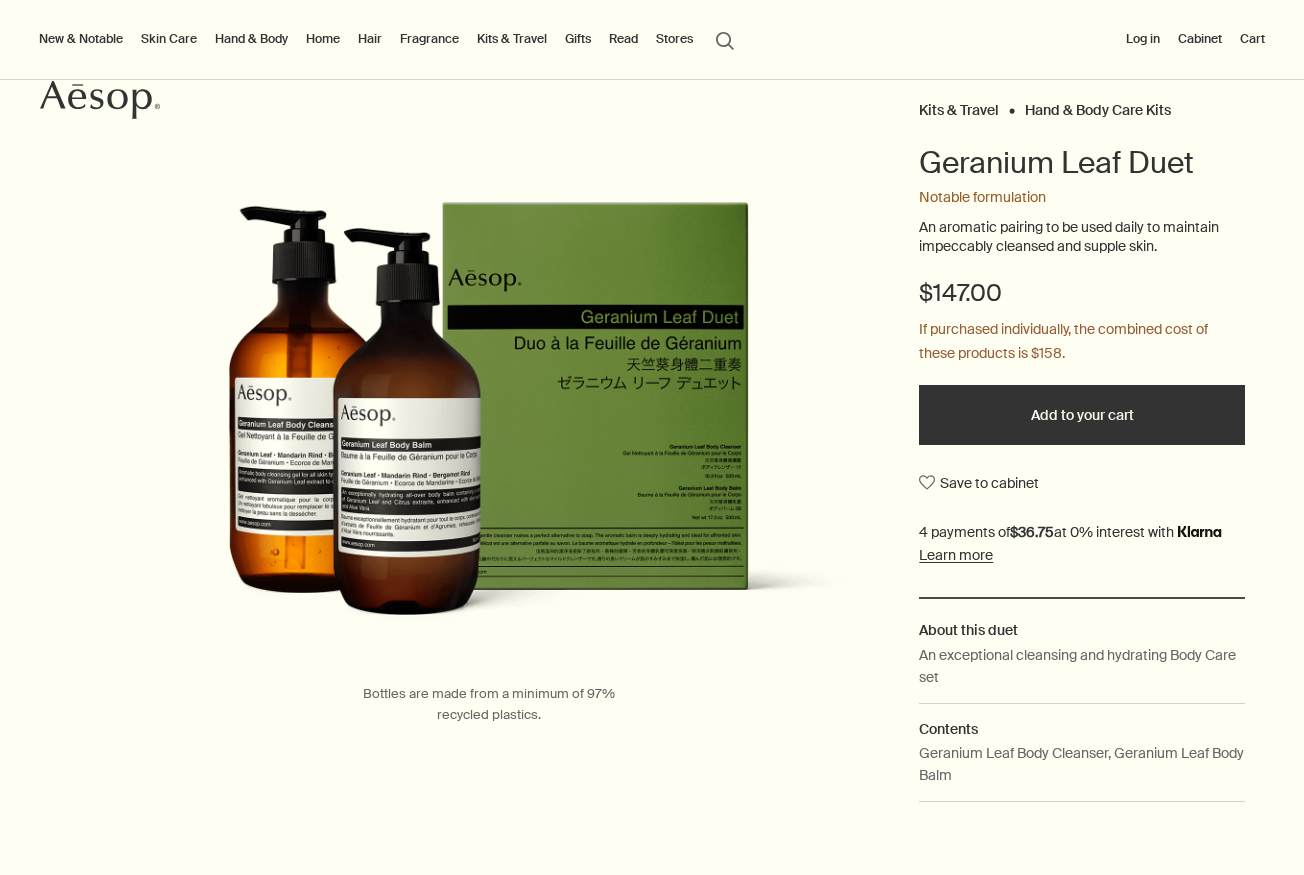 click on "Add to your cart" at bounding box center (1082, 415) 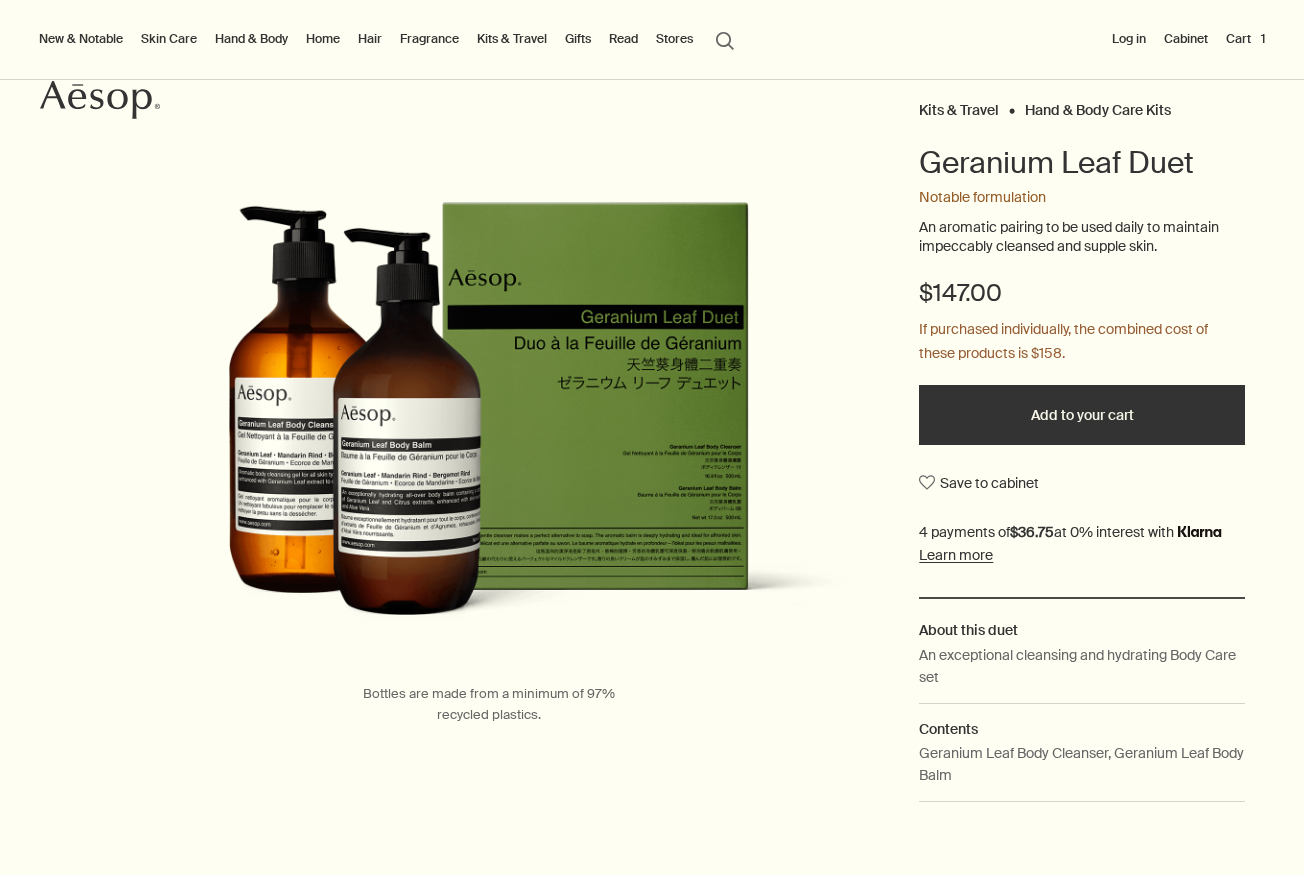 click on "Cart 1" at bounding box center [1245, 39] 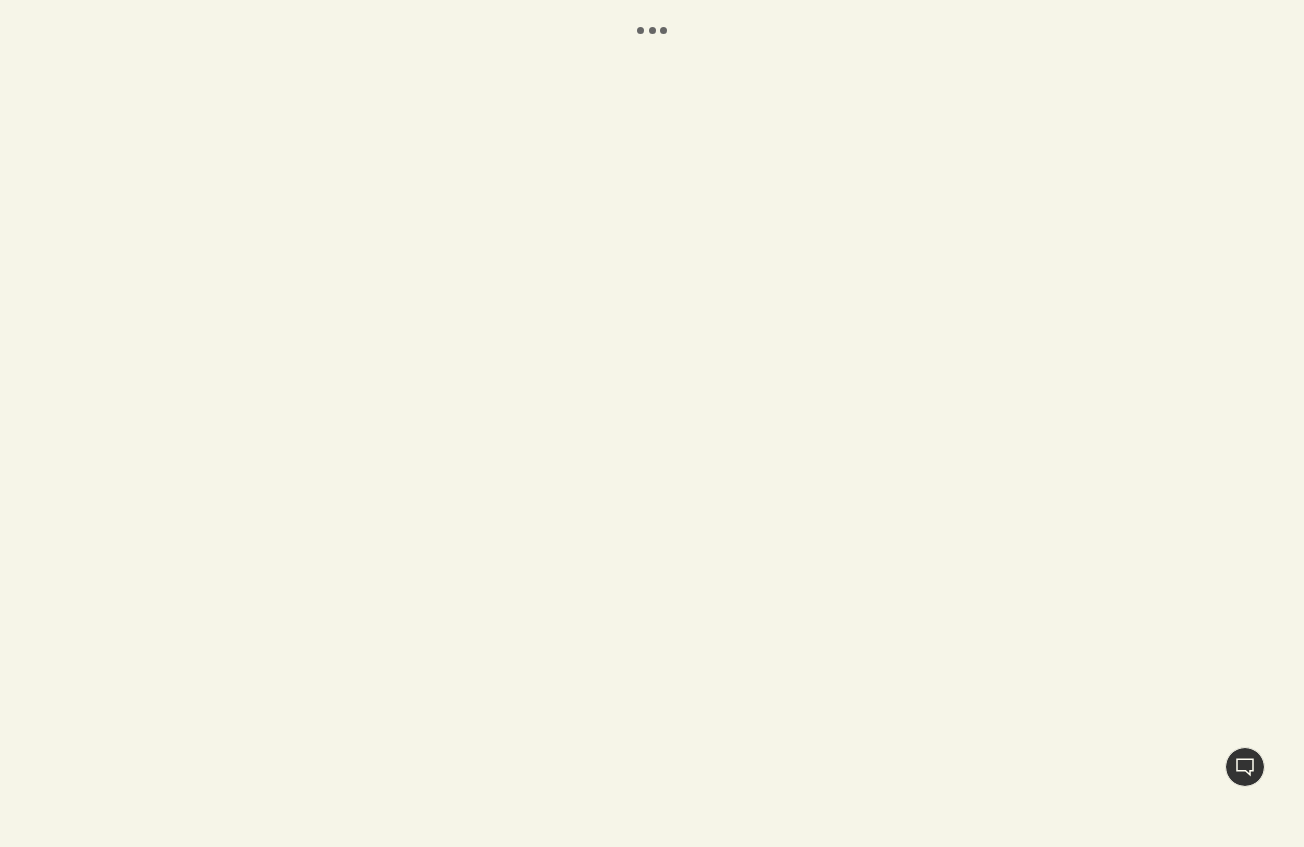 scroll, scrollTop: 0, scrollLeft: 0, axis: both 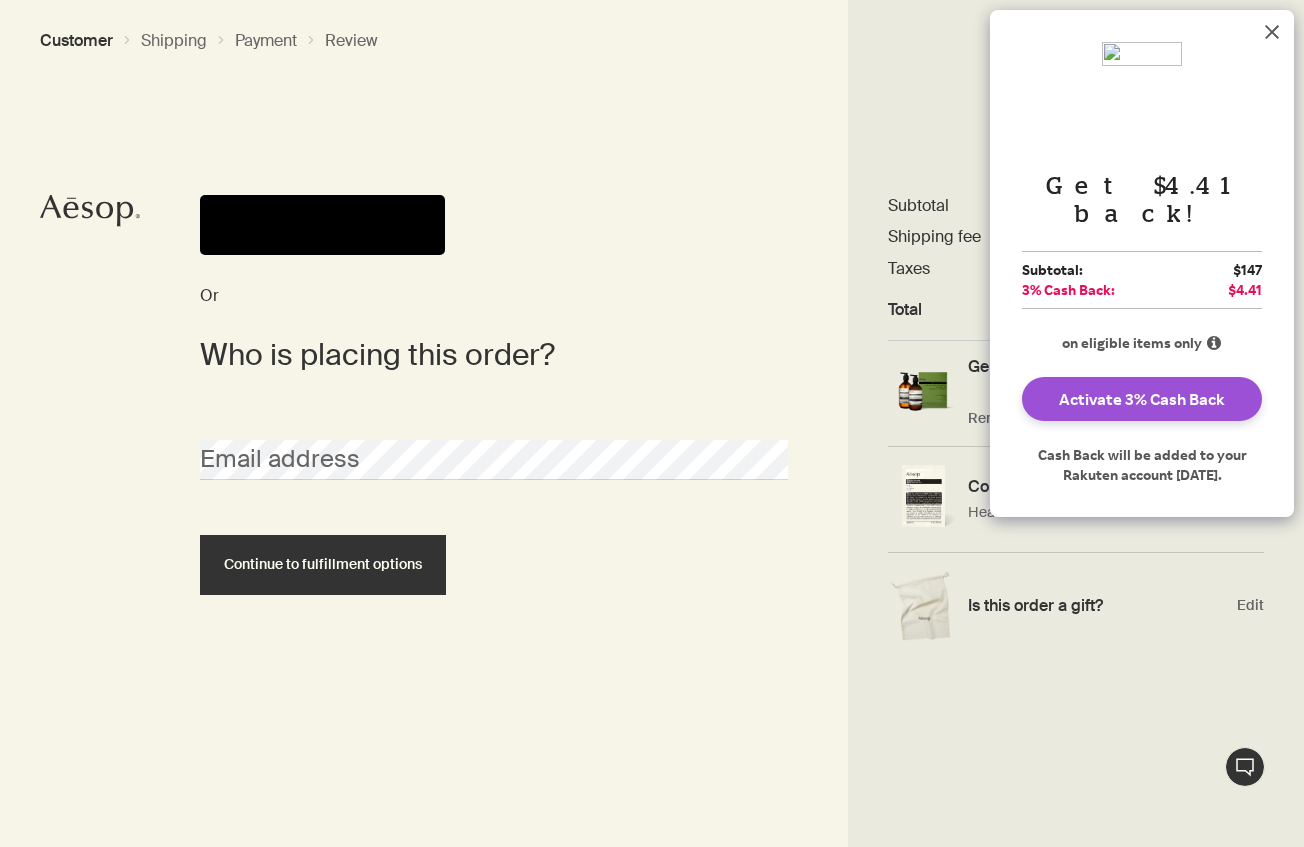 click on "Activate 3% Cash Back" at bounding box center [1142, 399] 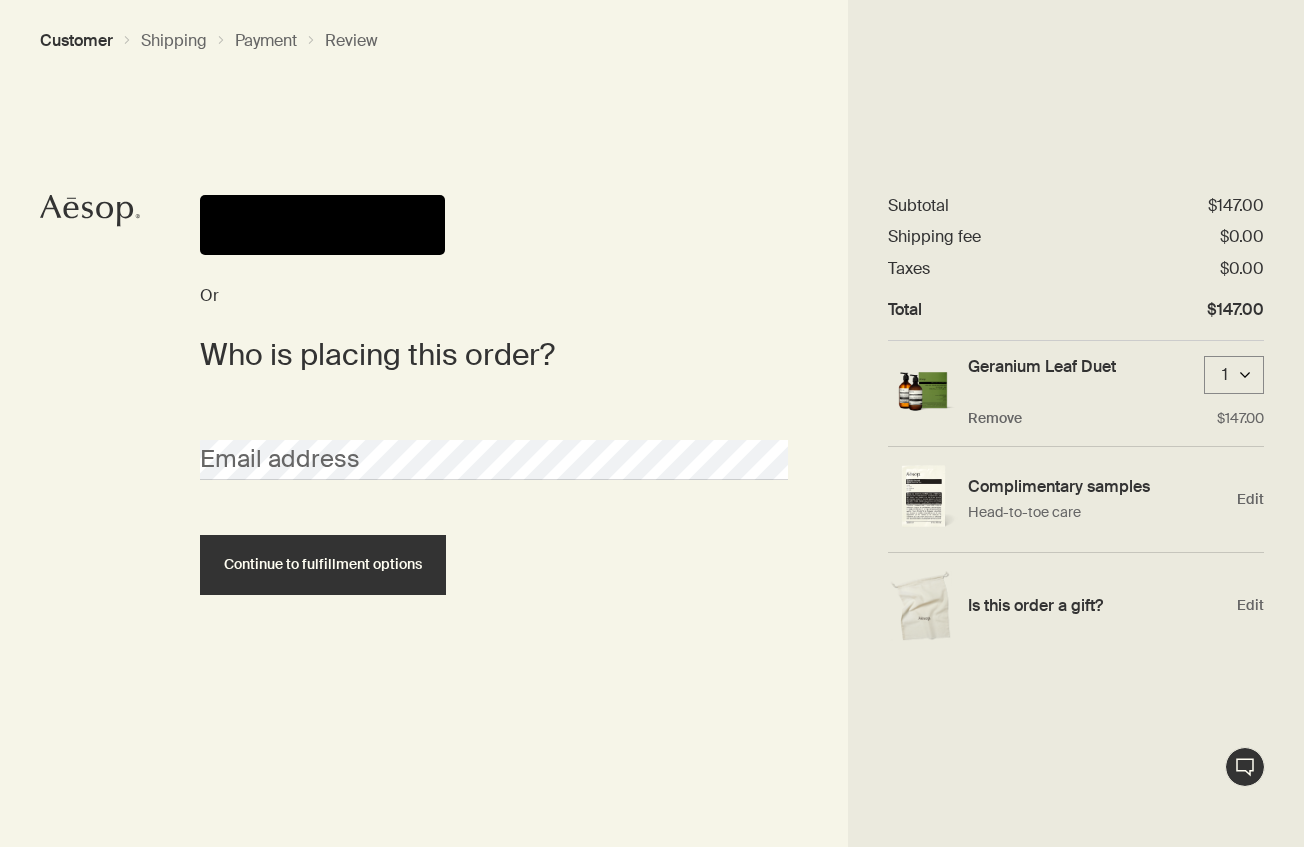 scroll, scrollTop: 0, scrollLeft: 0, axis: both 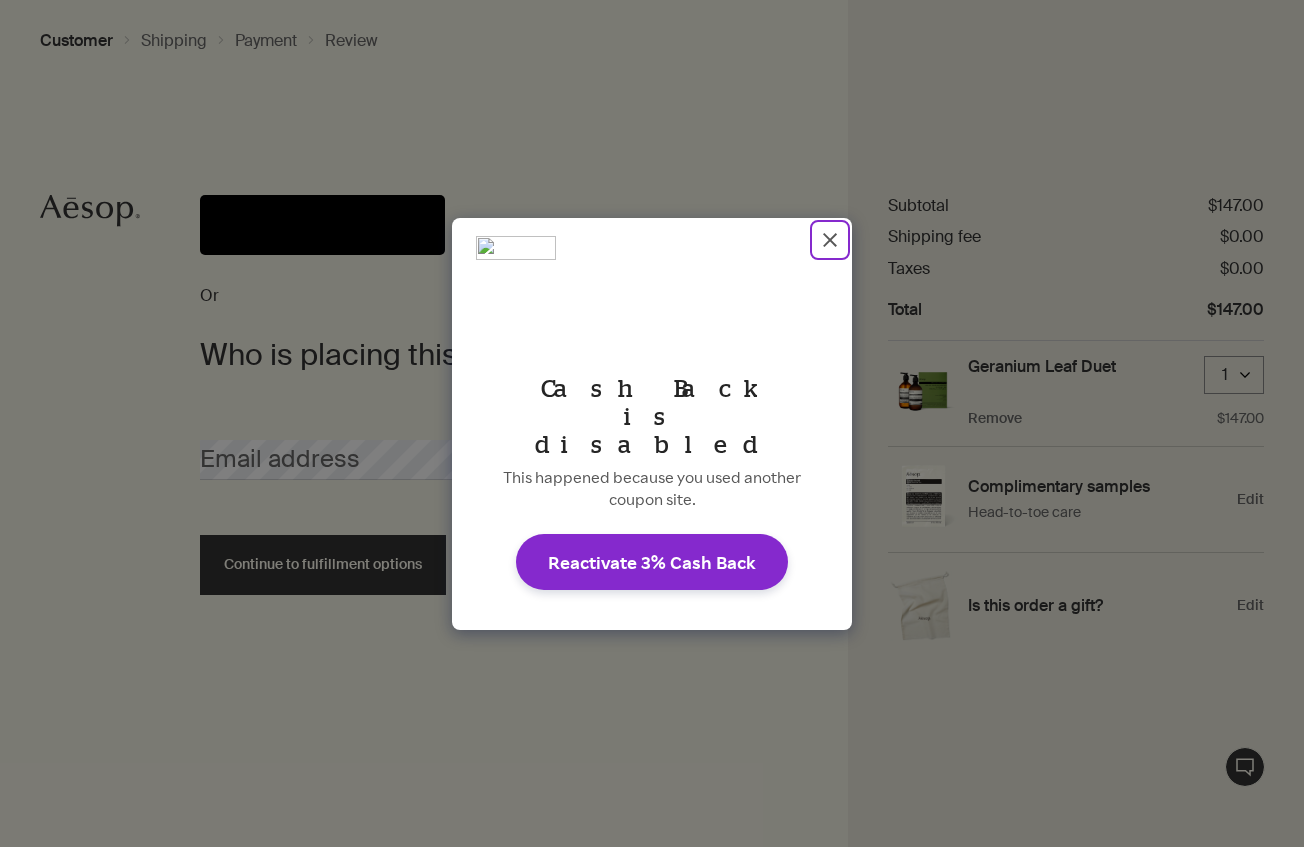 click 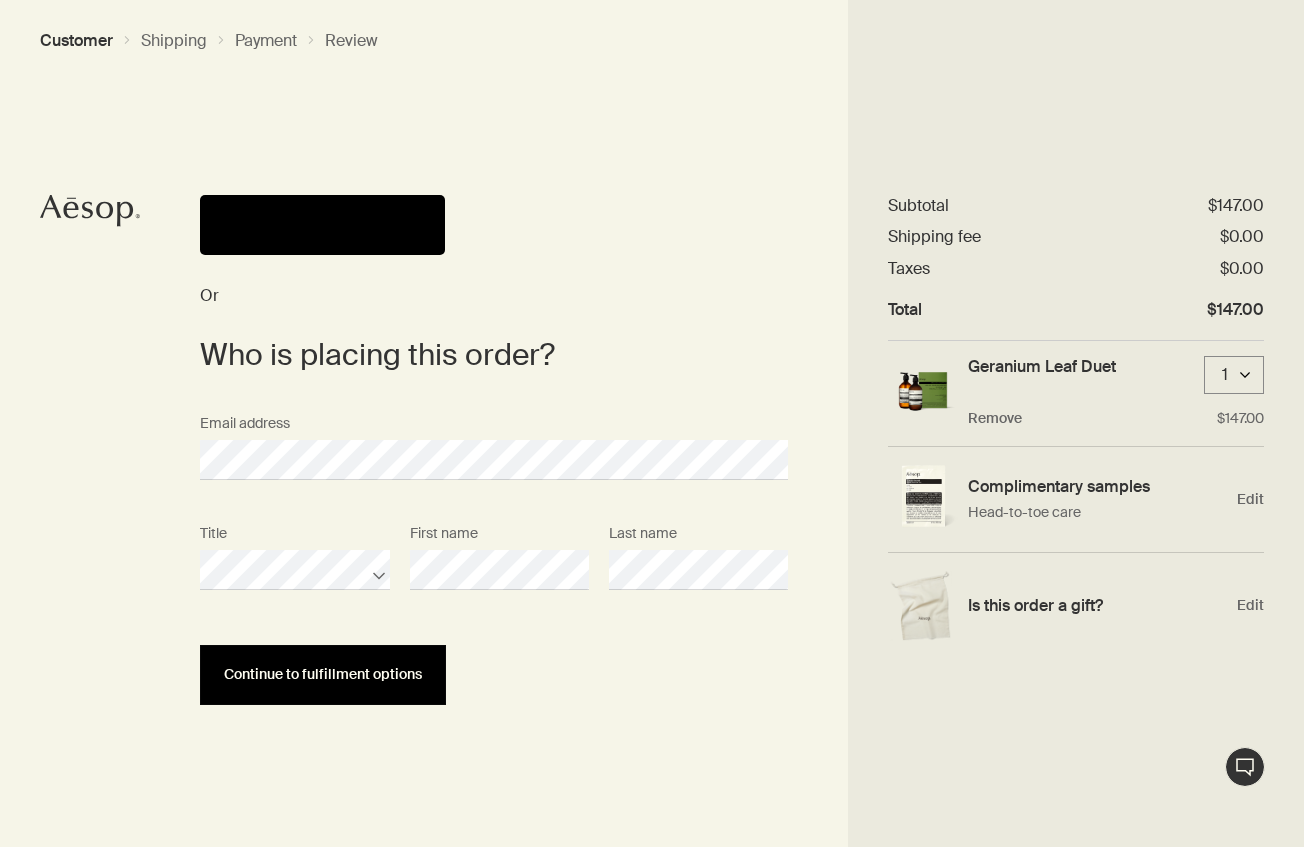 click on "Continue to fulfillment options" at bounding box center (323, 675) 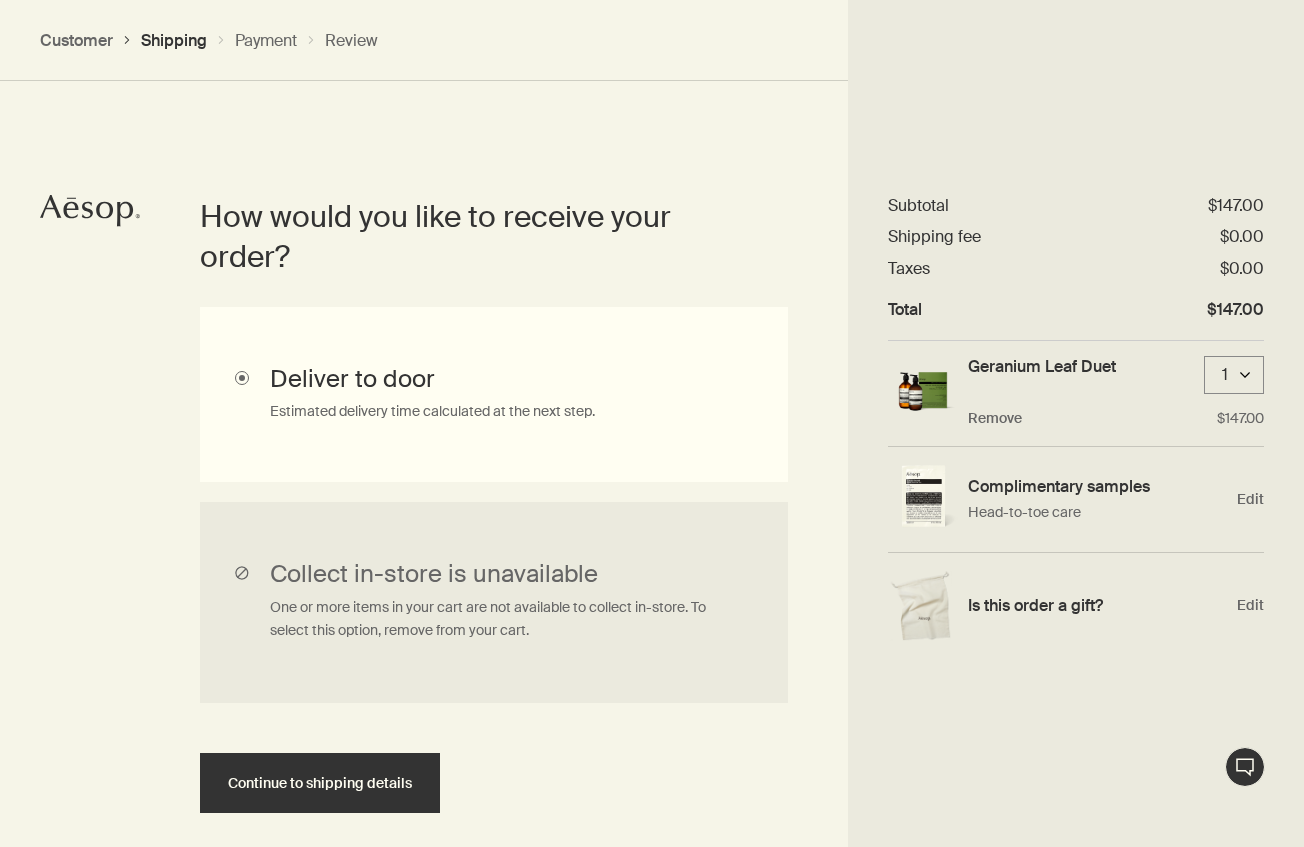 scroll, scrollTop: 447, scrollLeft: 0, axis: vertical 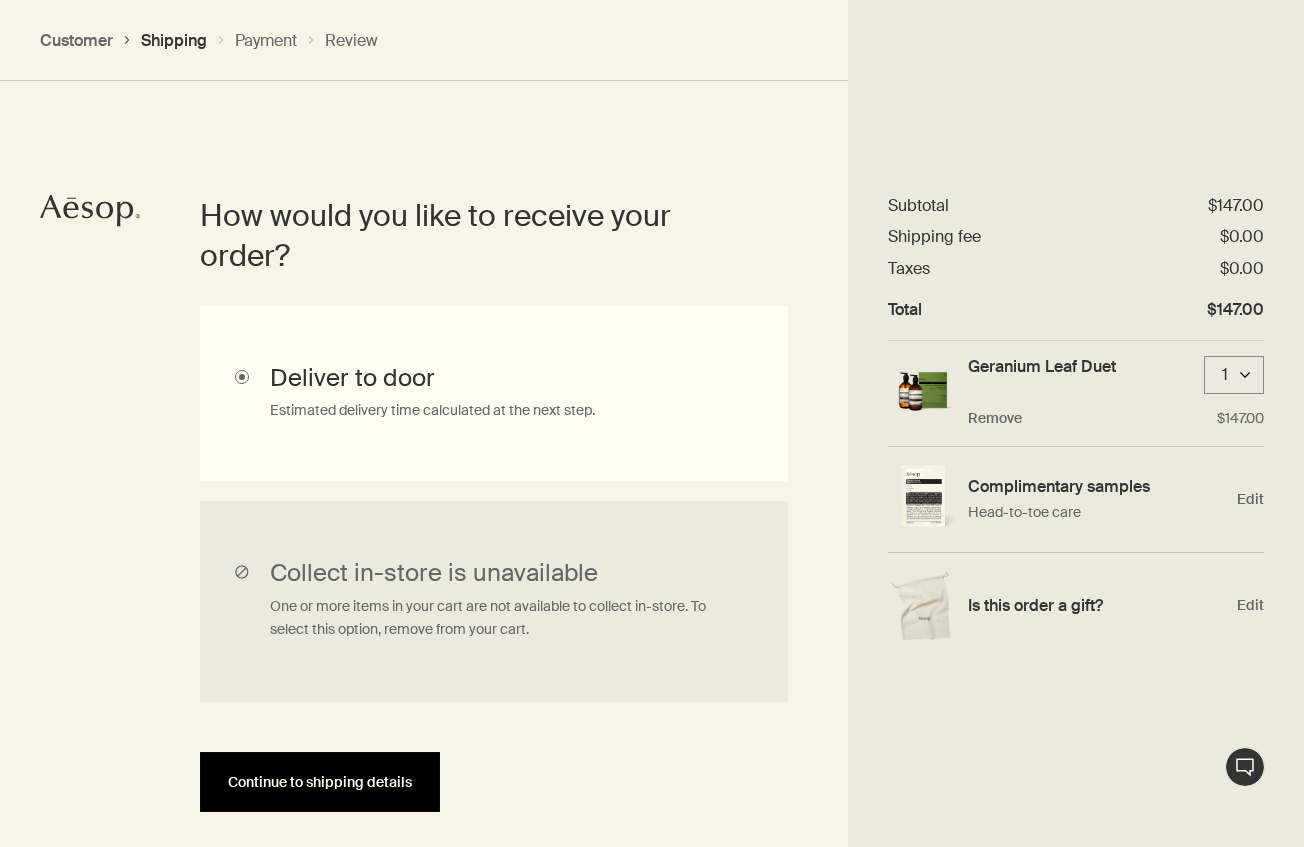 click on "Continue to shipping details" at bounding box center [320, 782] 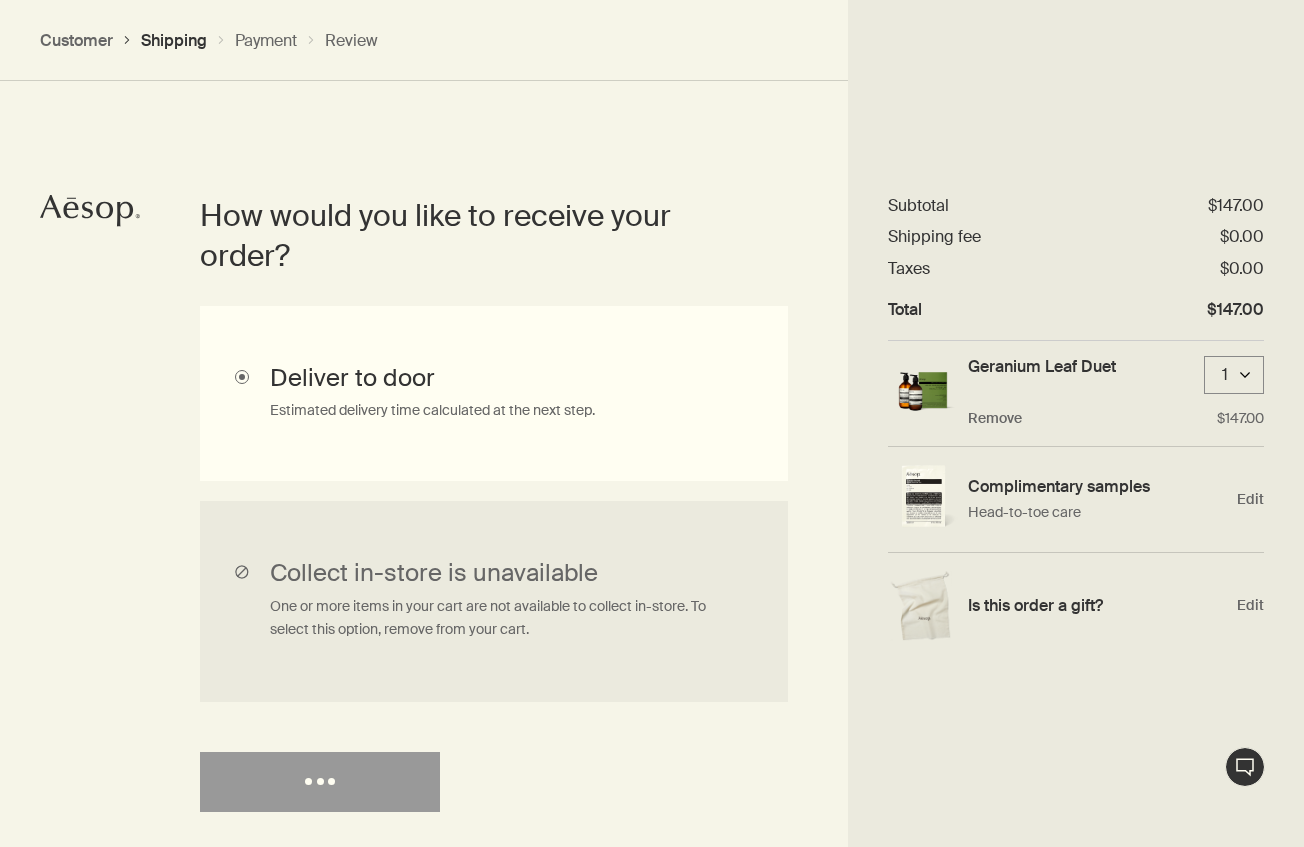 select on "US" 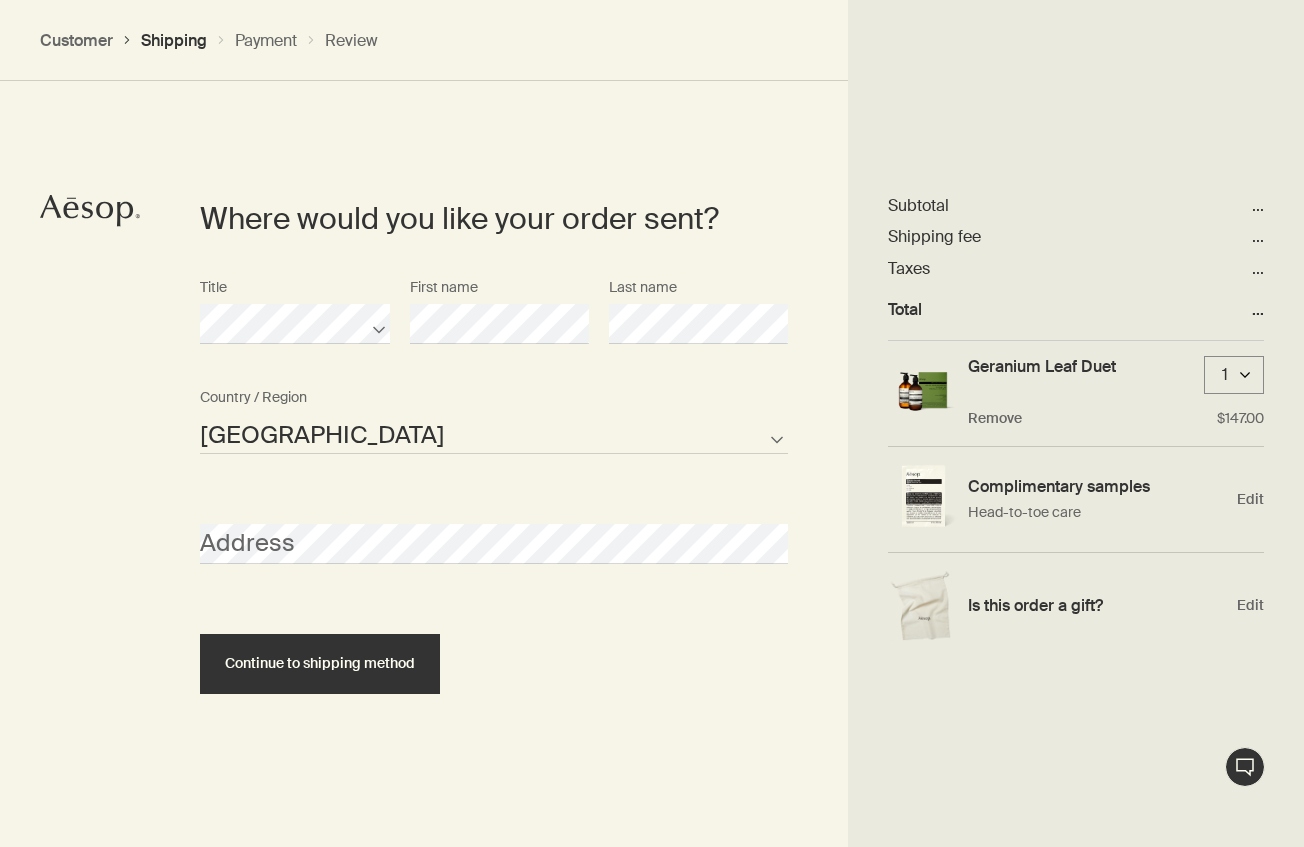 scroll, scrollTop: 863, scrollLeft: 0, axis: vertical 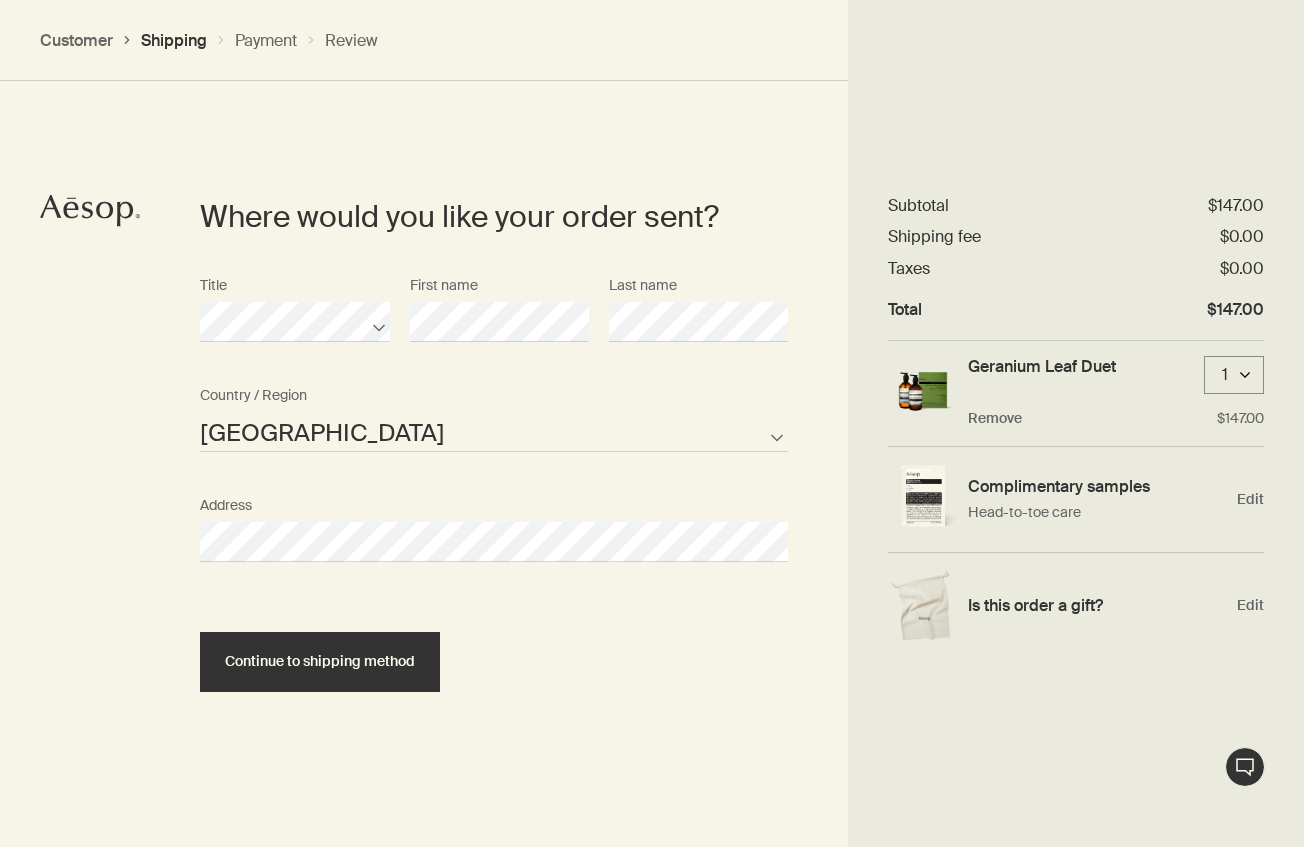 select on "US" 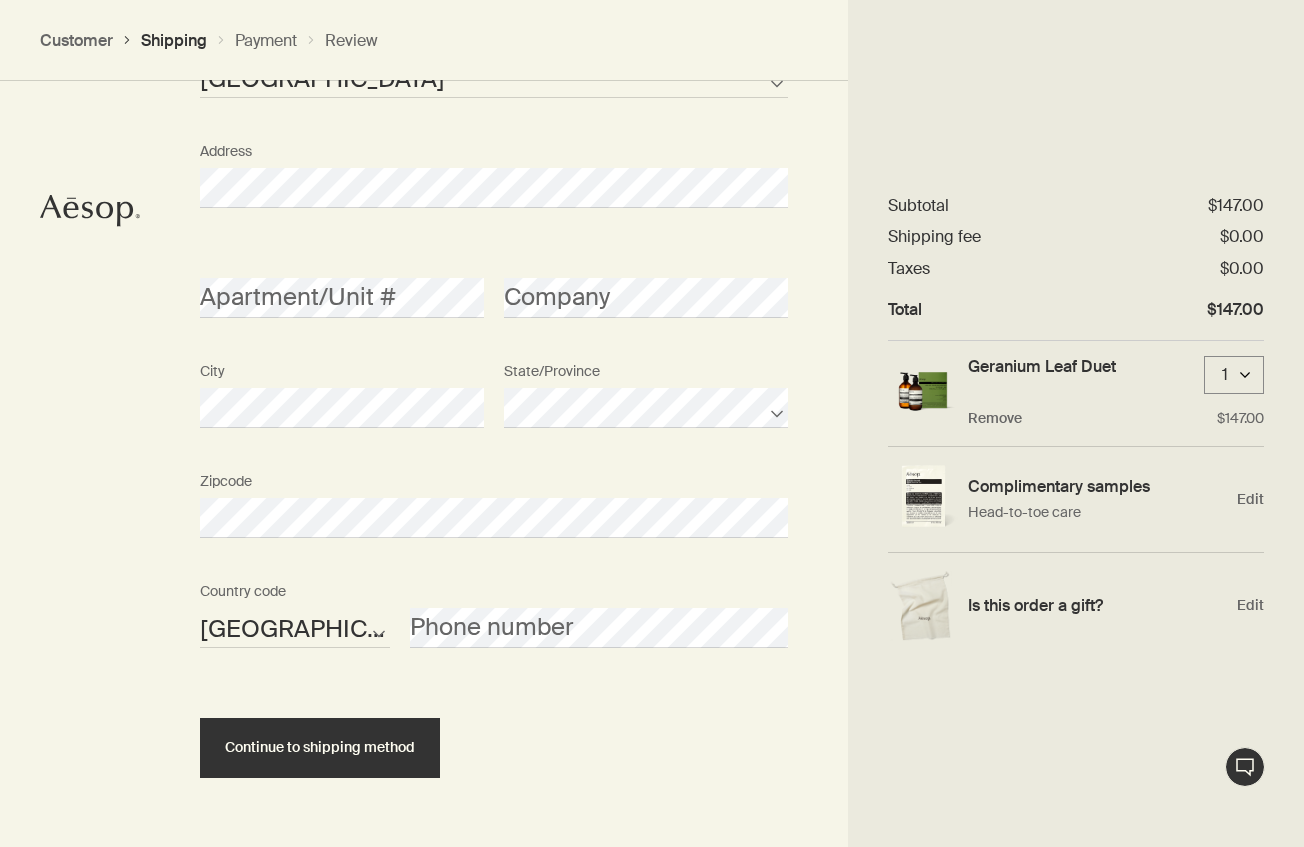 scroll, scrollTop: 1219, scrollLeft: 0, axis: vertical 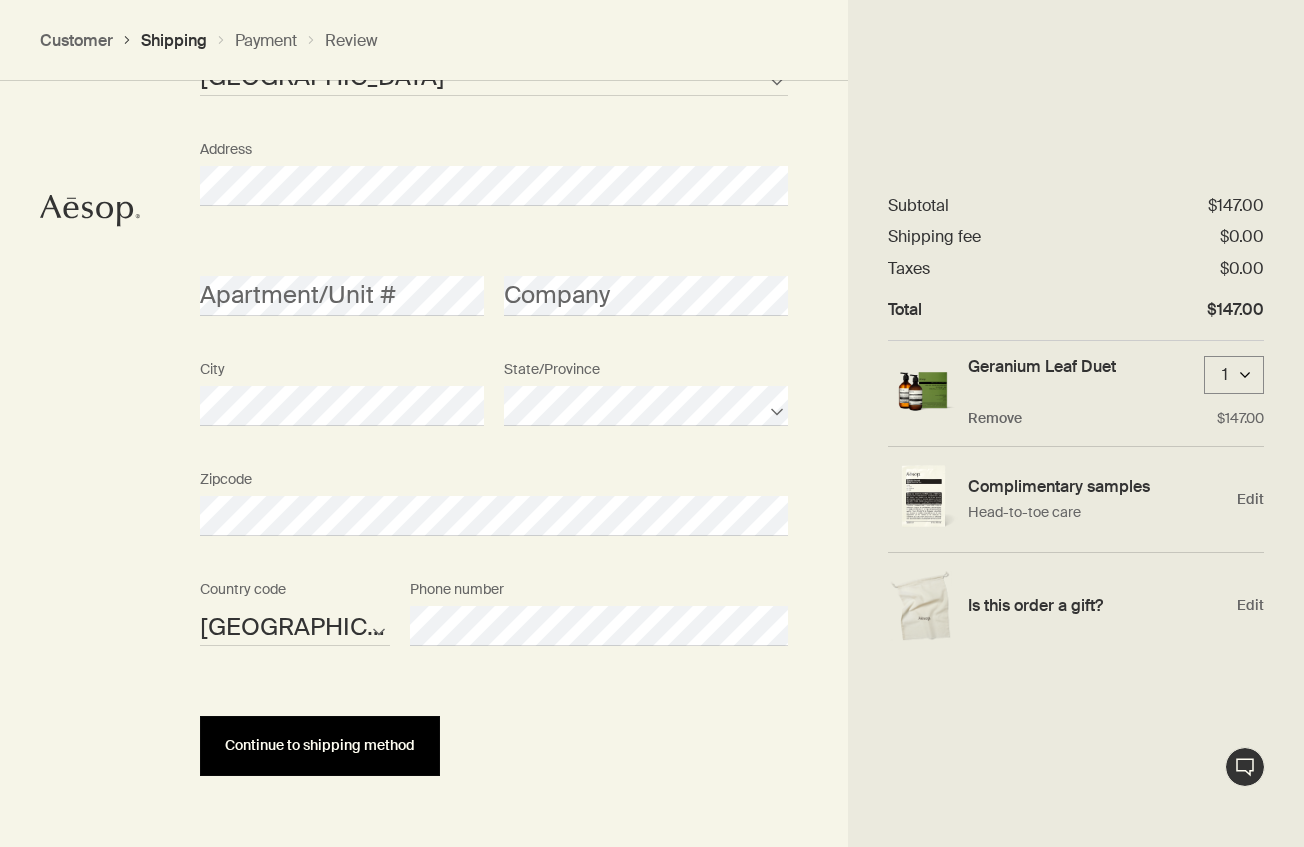 click on "Continue to shipping method" at bounding box center [320, 745] 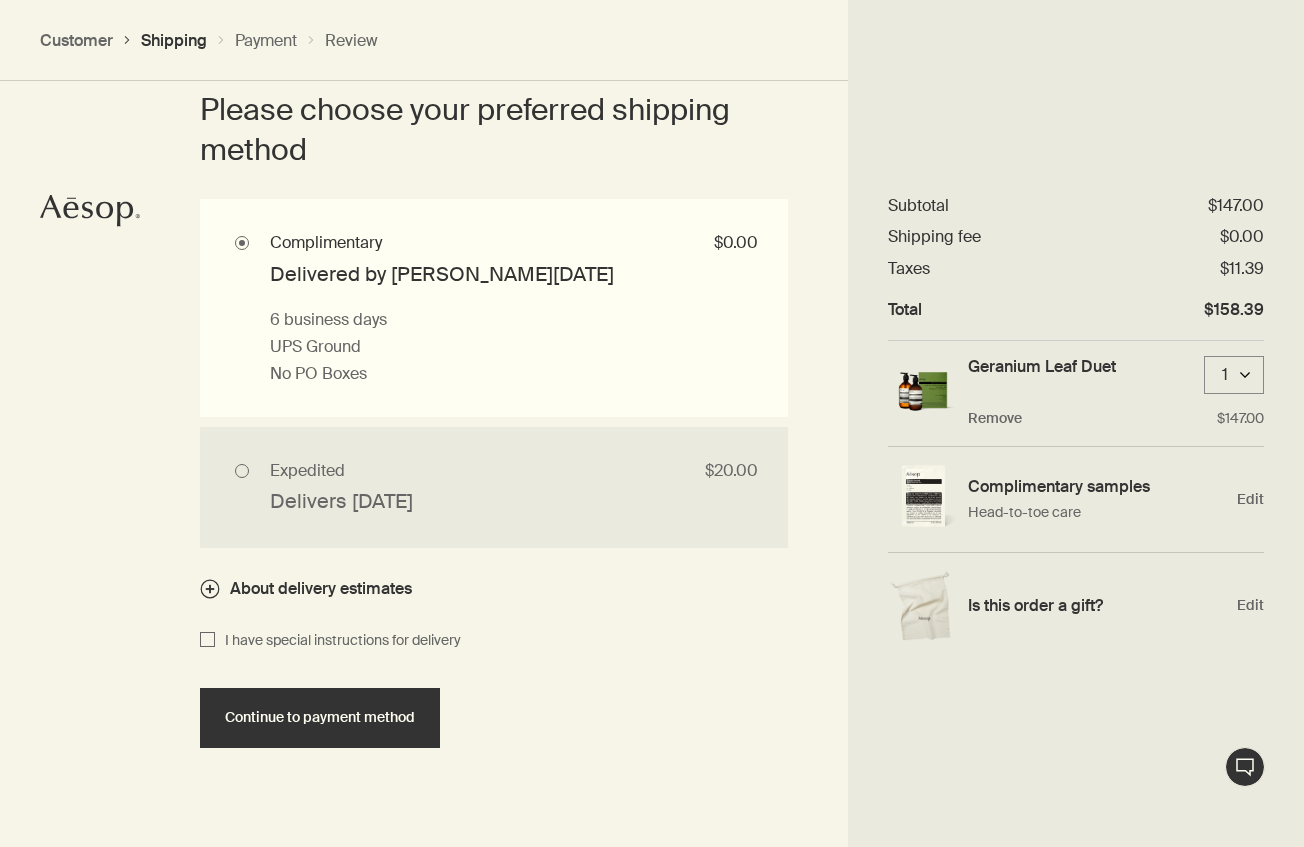 scroll, scrollTop: 1860, scrollLeft: 0, axis: vertical 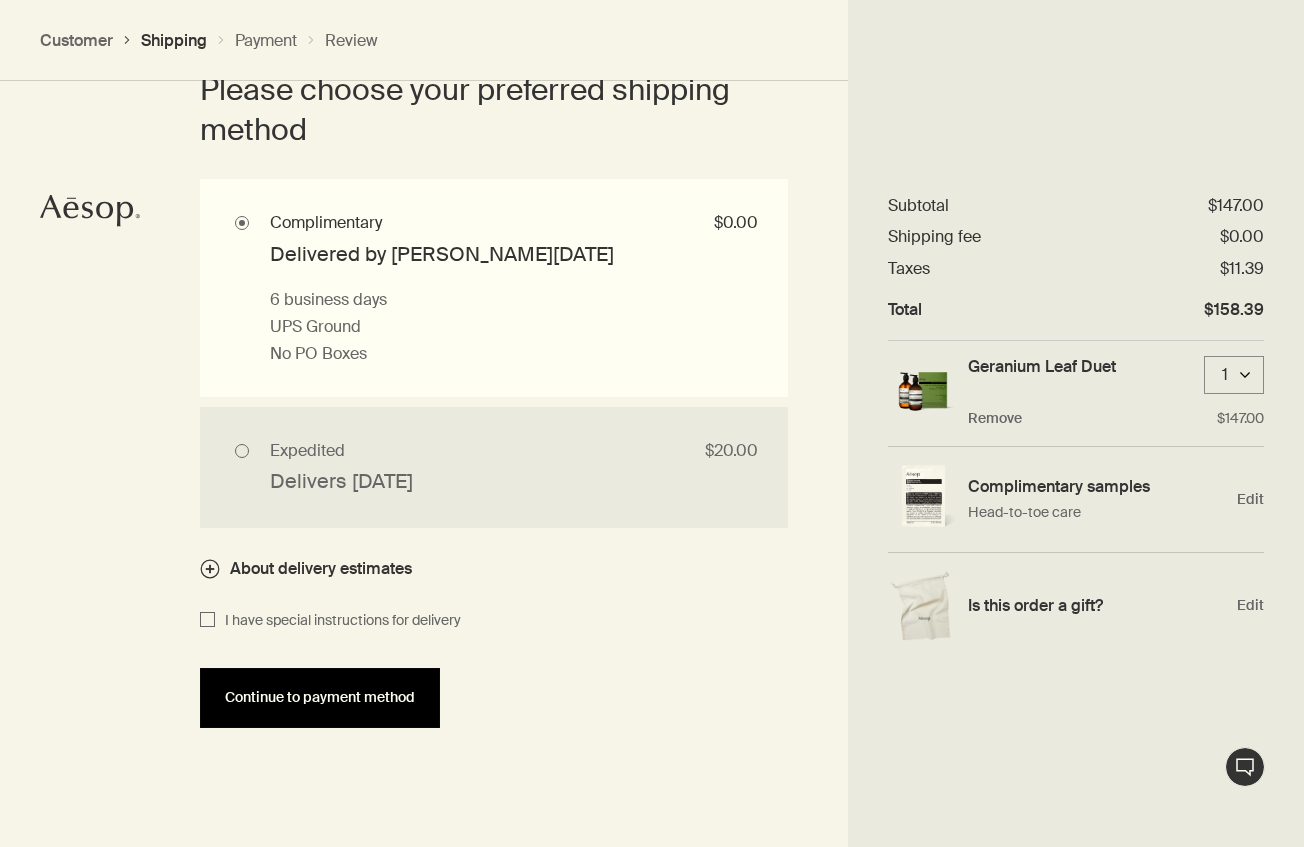 click on "Continue to payment method" at bounding box center (320, 697) 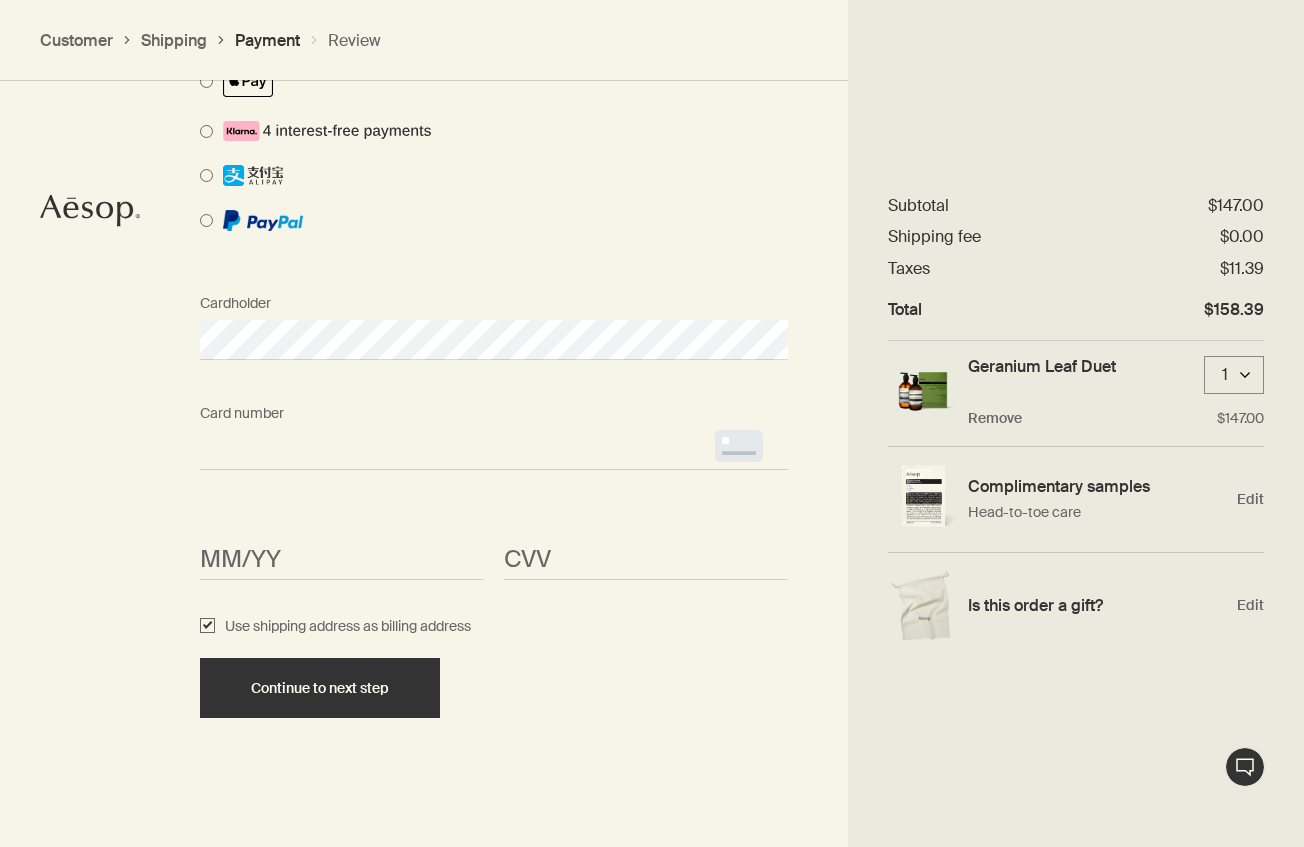 scroll, scrollTop: 1715, scrollLeft: 0, axis: vertical 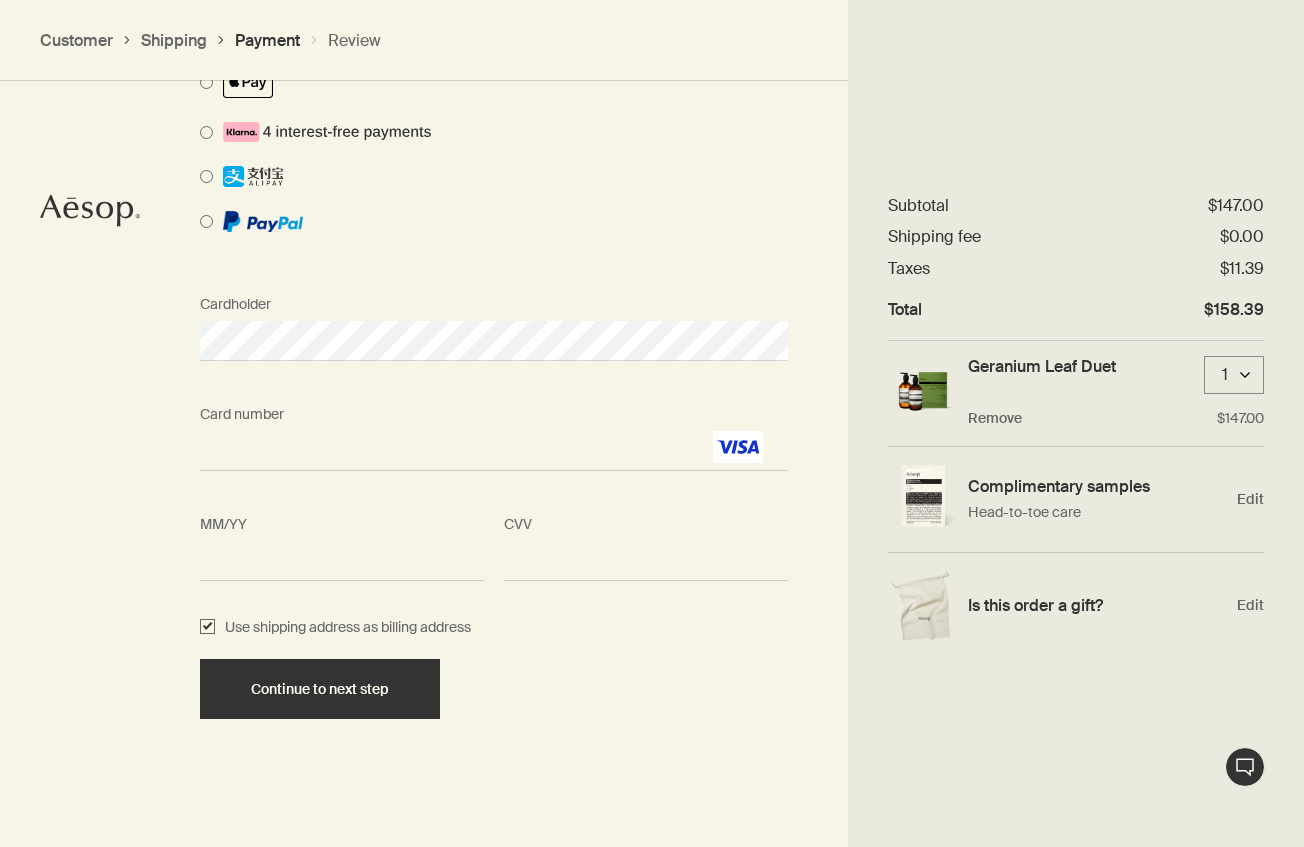 click on "Use shipping address as billing address" at bounding box center (207, 628) 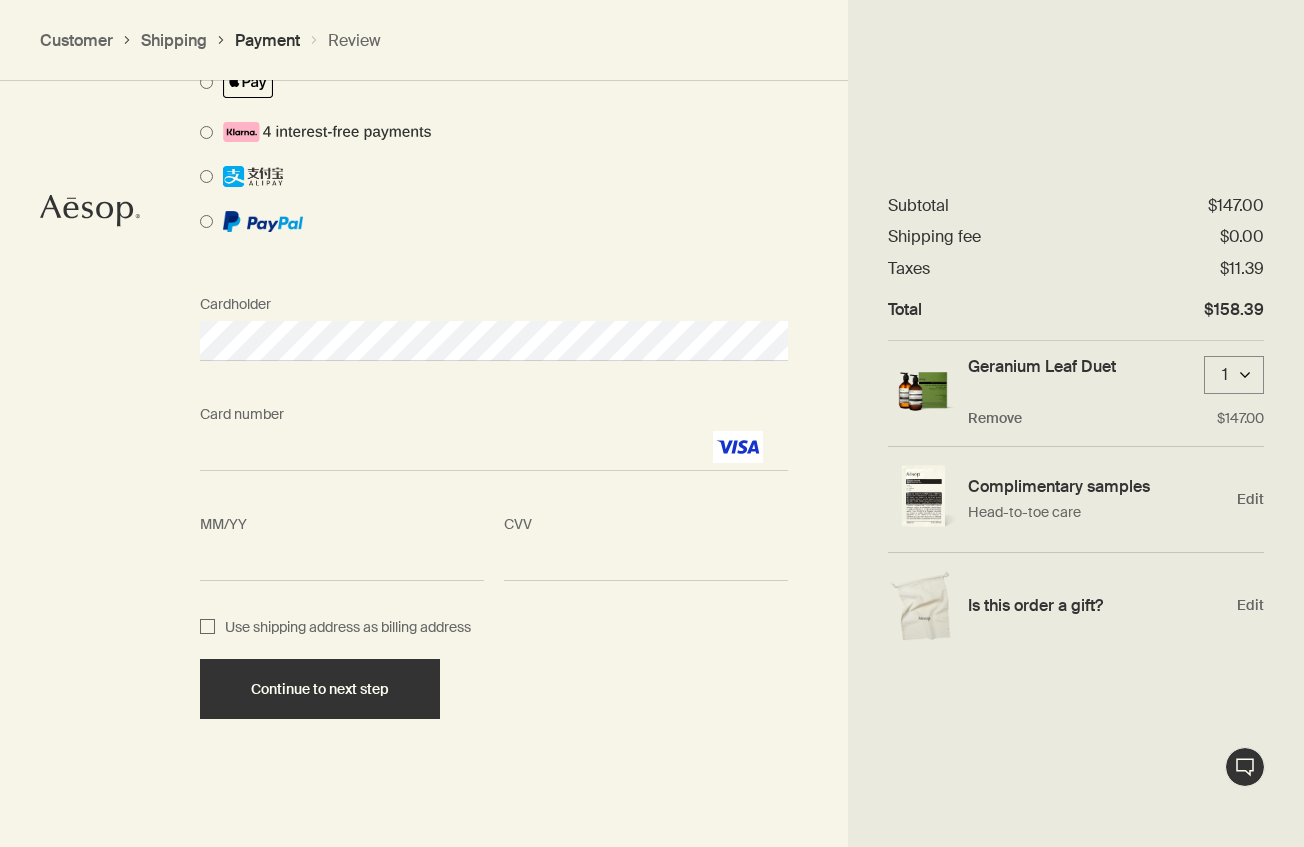 checkbox on "false" 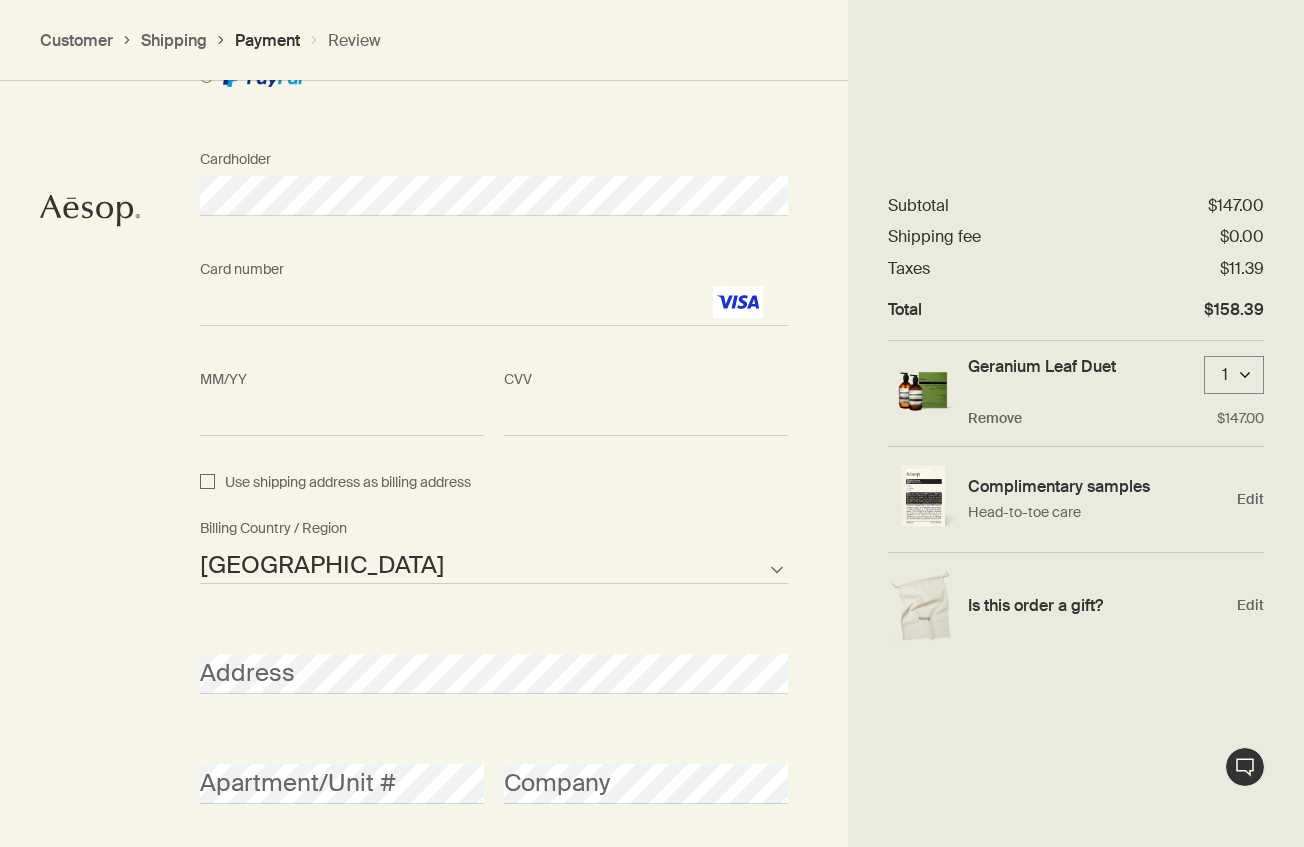 scroll, scrollTop: 1905, scrollLeft: 0, axis: vertical 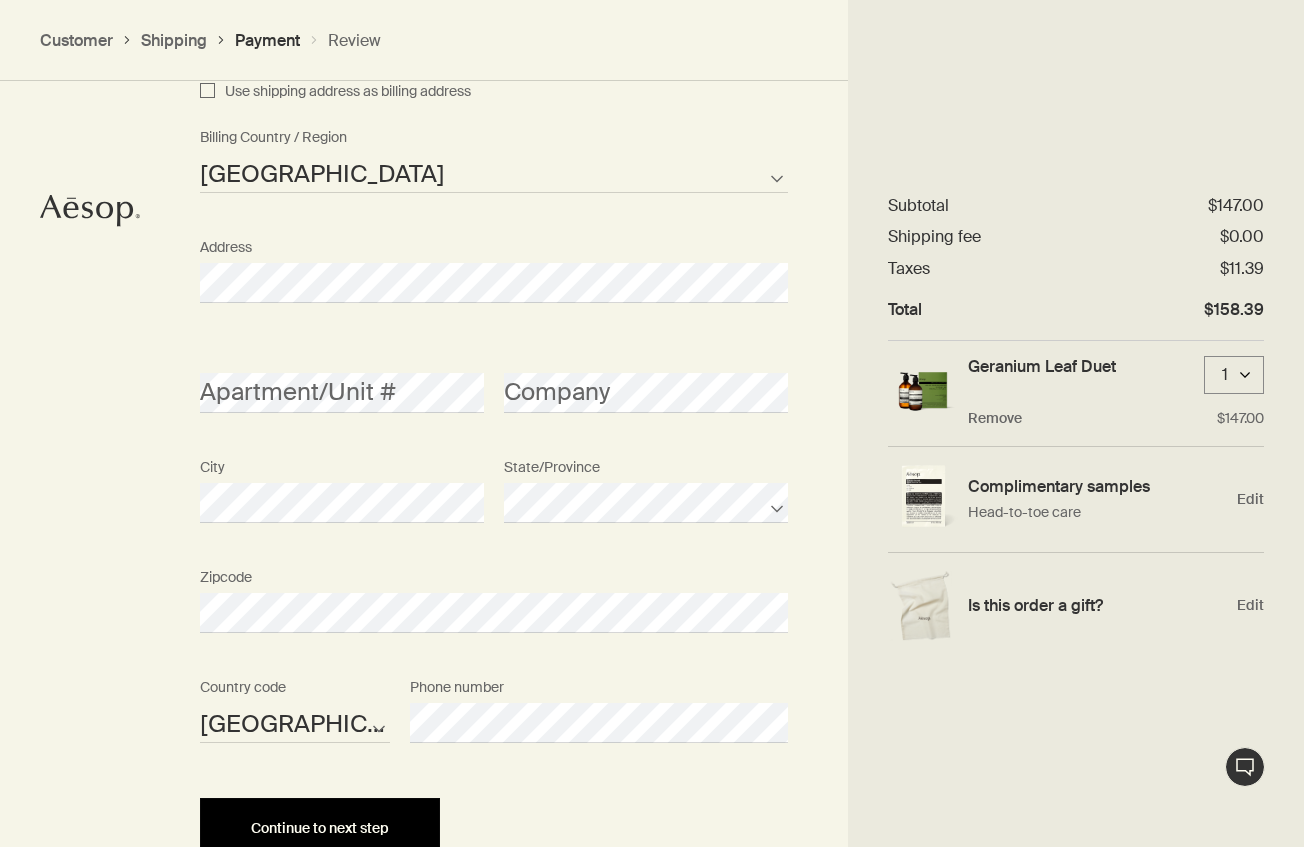 click on "Continue to next step" at bounding box center (320, 828) 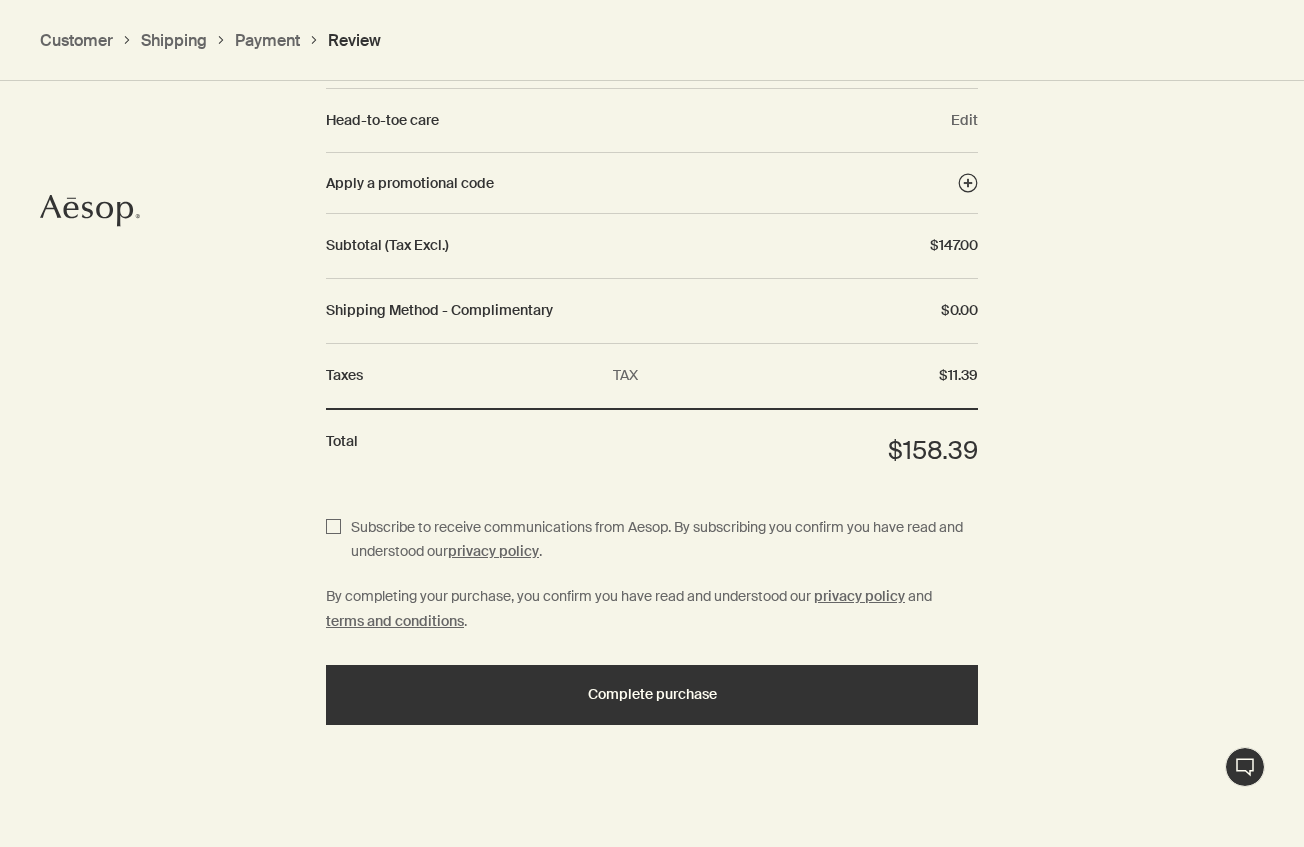 scroll, scrollTop: 2253, scrollLeft: 0, axis: vertical 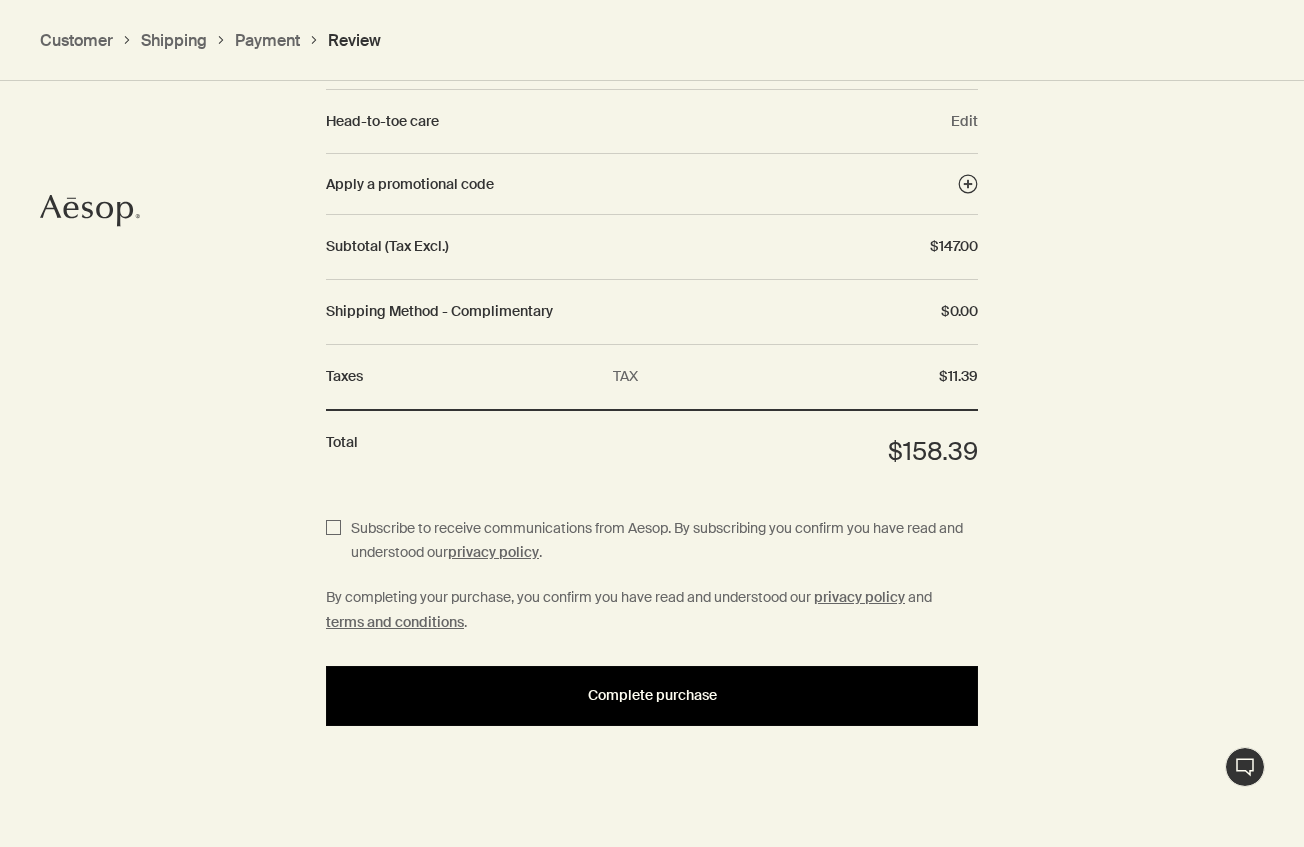 click on "Complete purchase" at bounding box center [652, 695] 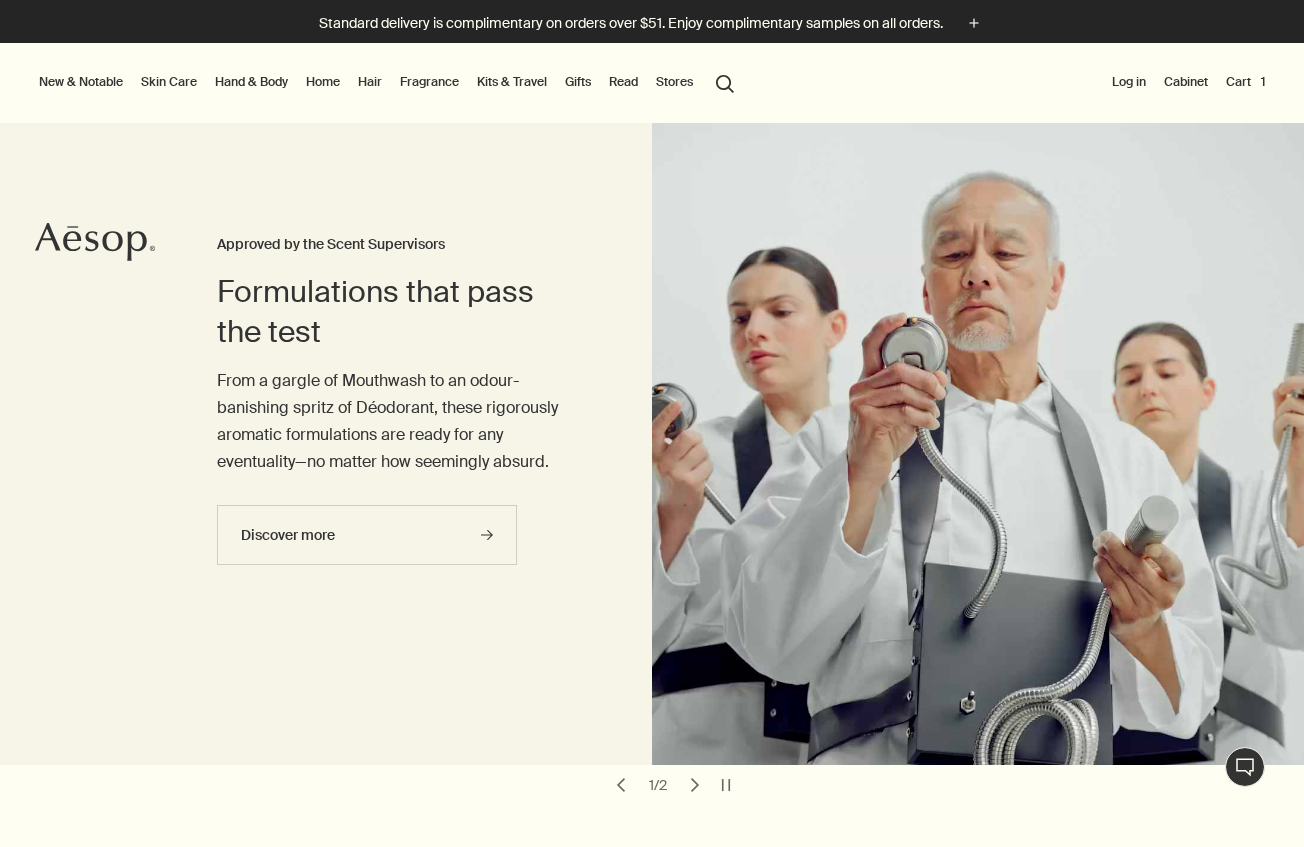 scroll, scrollTop: 0, scrollLeft: 0, axis: both 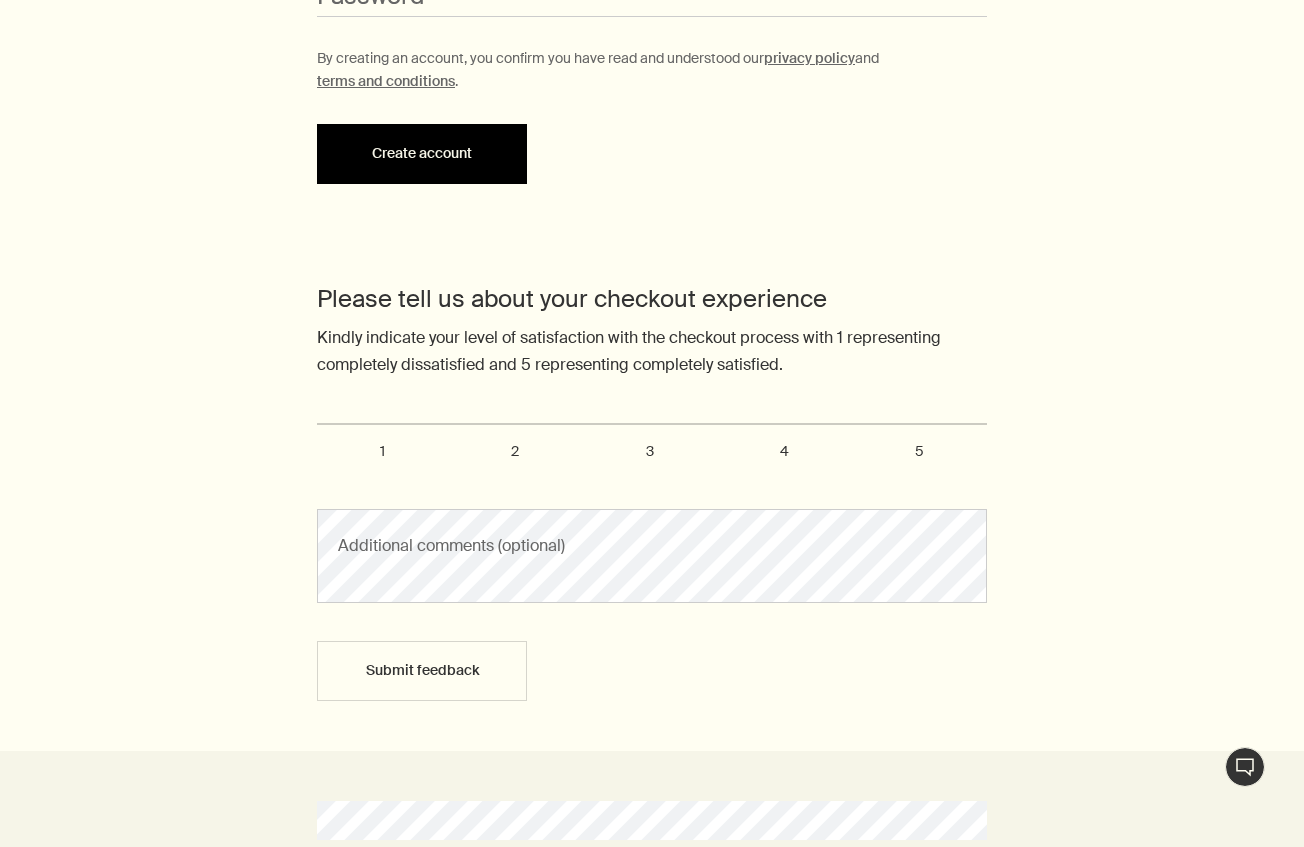 click on "Create account" at bounding box center [422, 154] 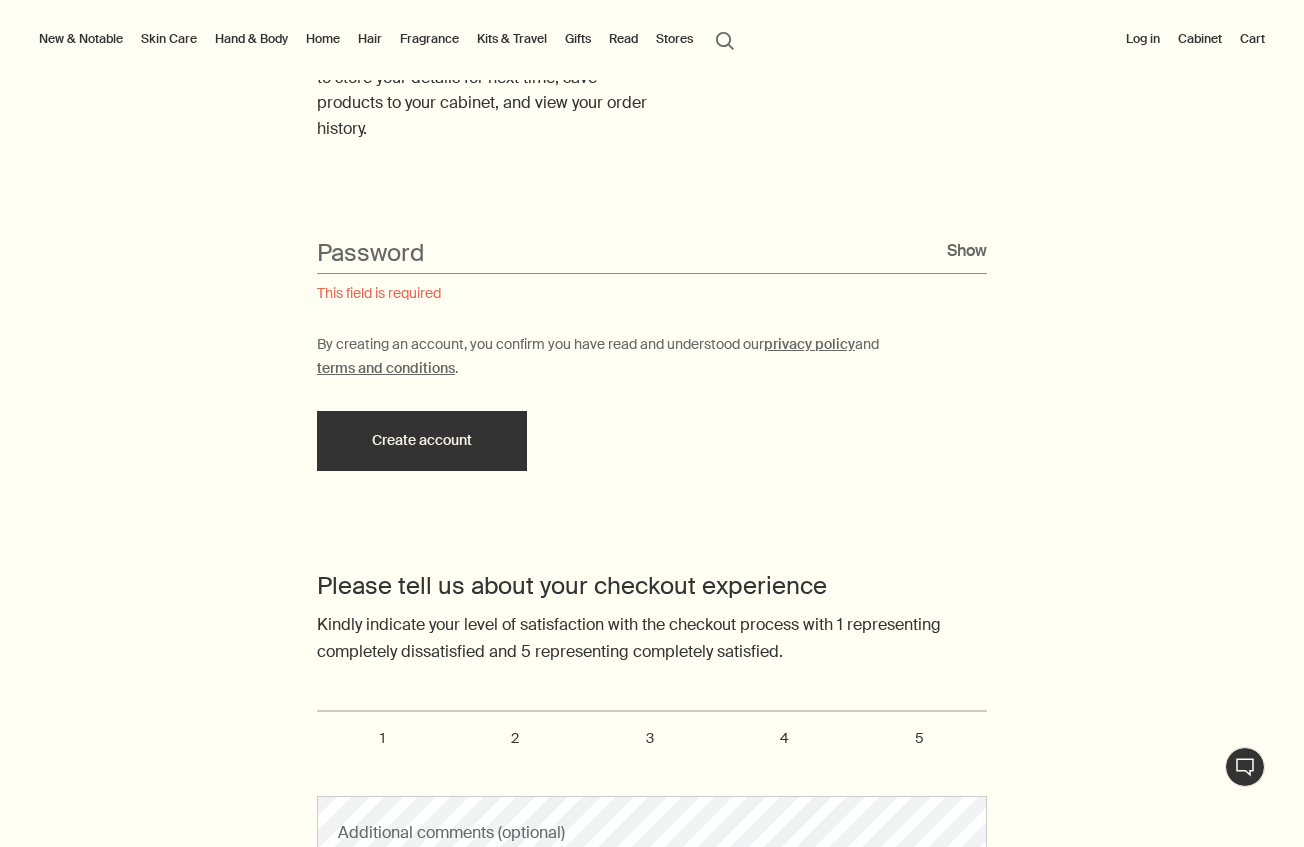 scroll, scrollTop: 635, scrollLeft: 0, axis: vertical 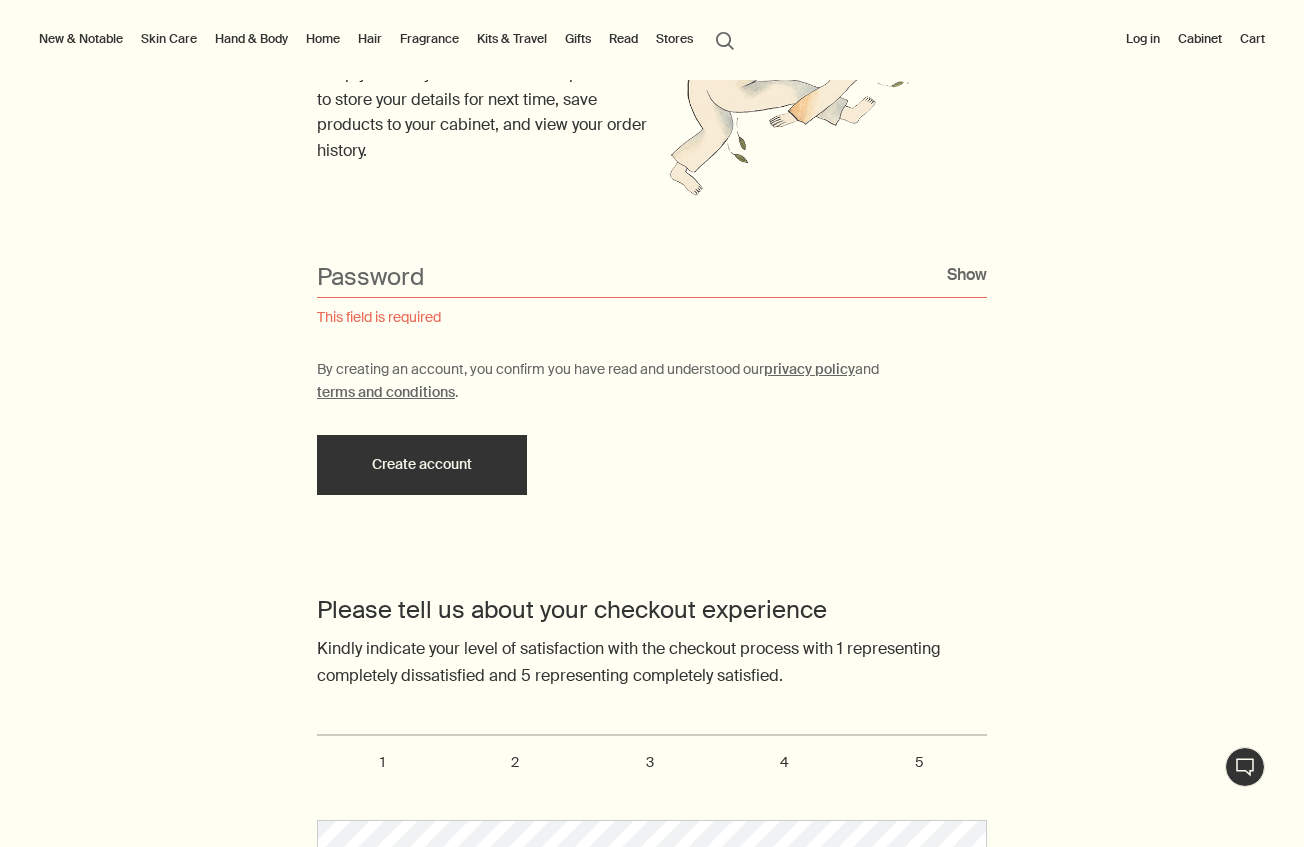 click on "Show" at bounding box center (967, 274) 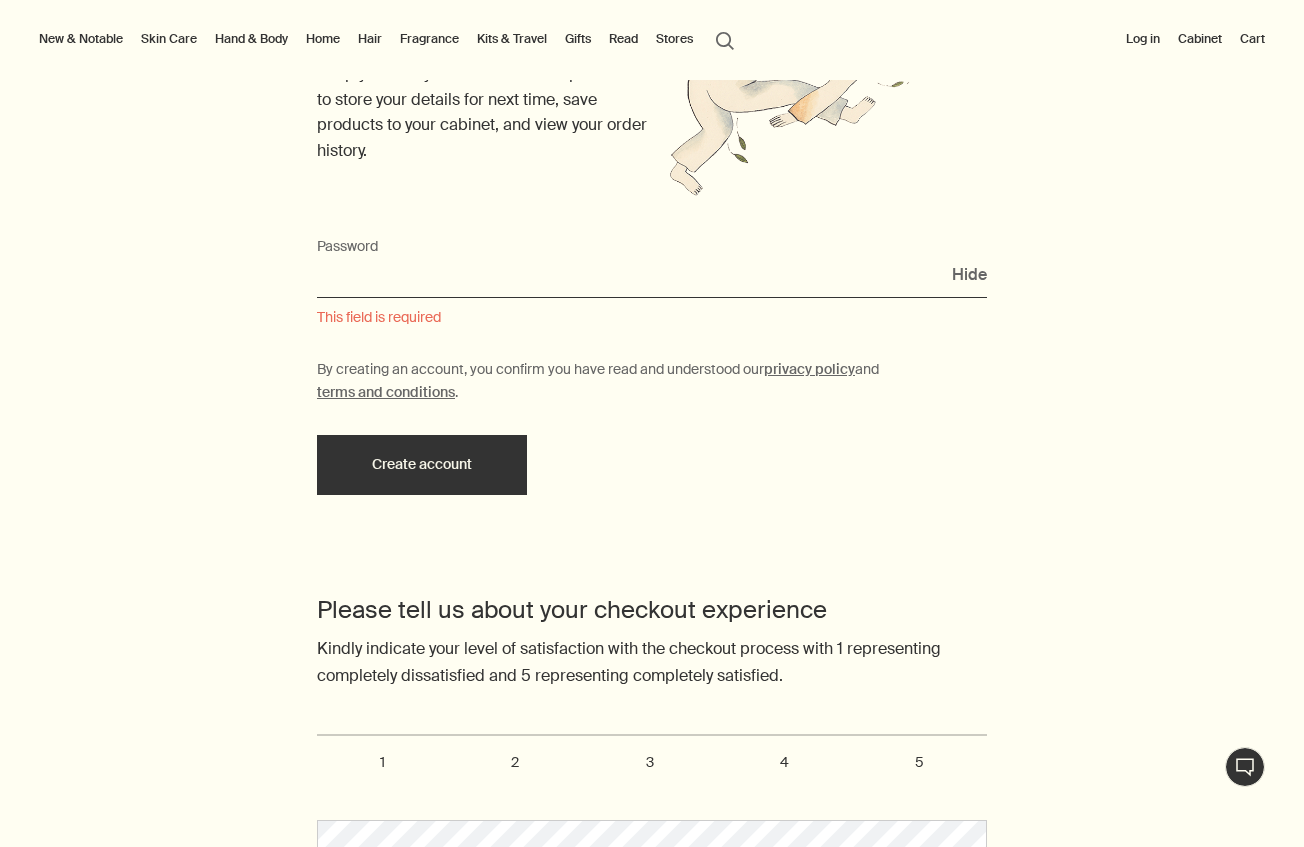 click on "Password" at bounding box center [652, 279] 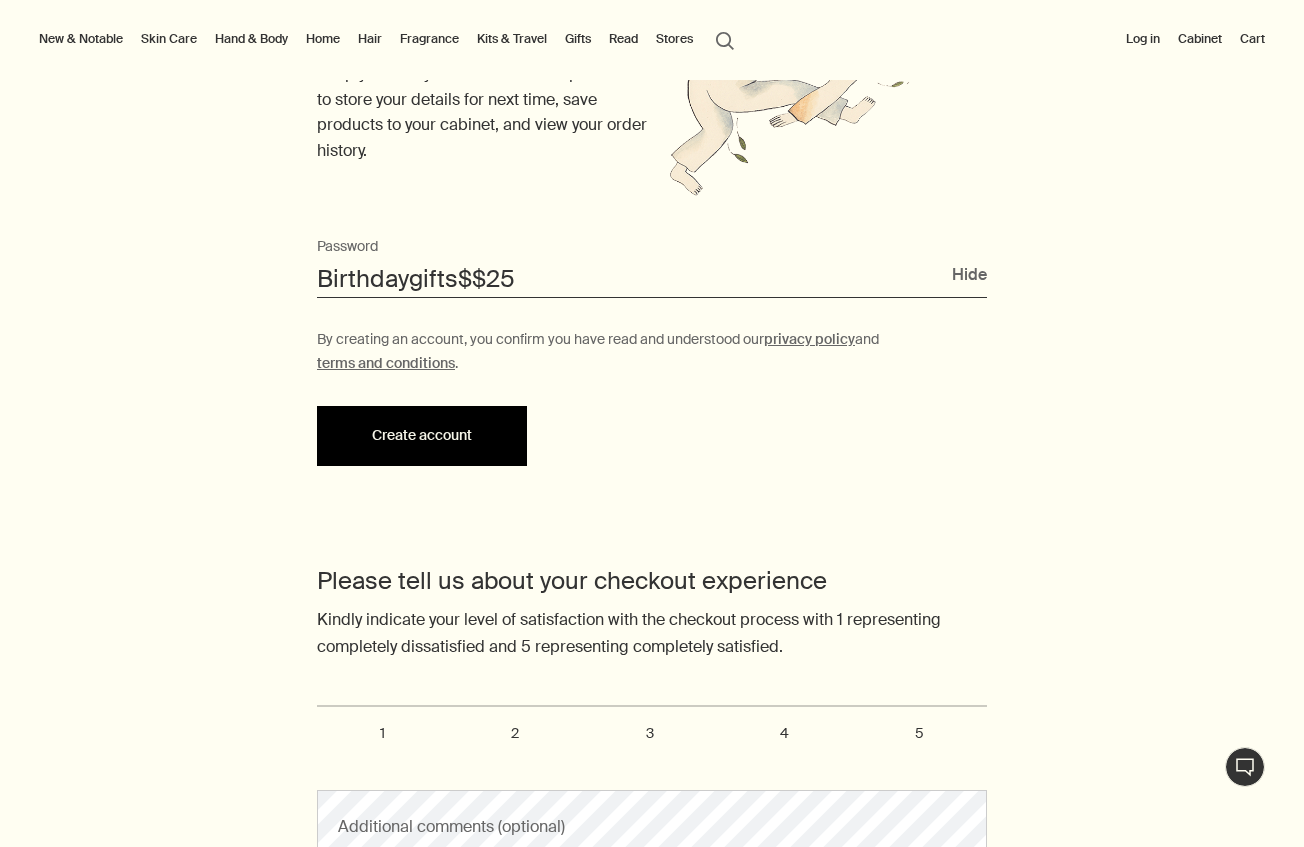 type on "Birthdaygifts$$25" 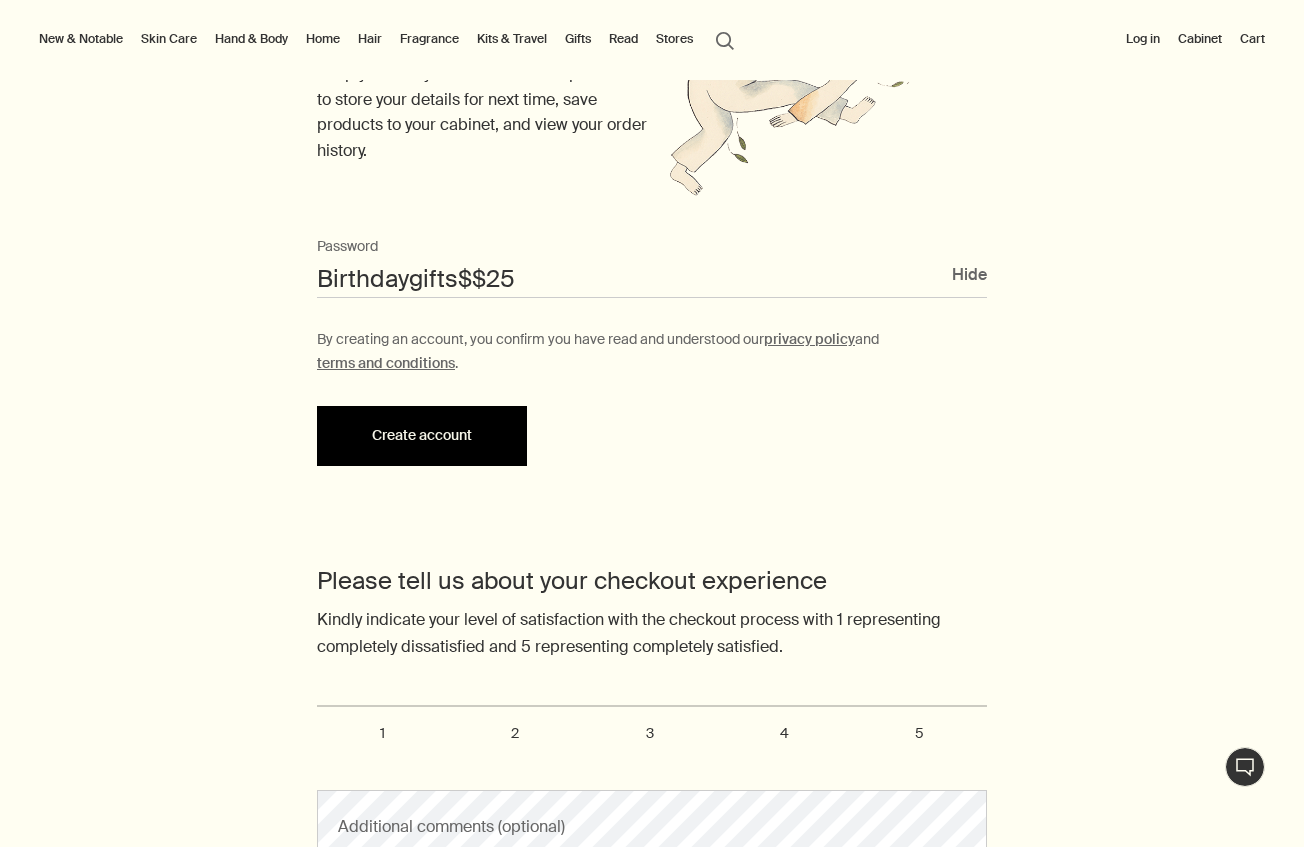 click on "Create account" at bounding box center (422, 436) 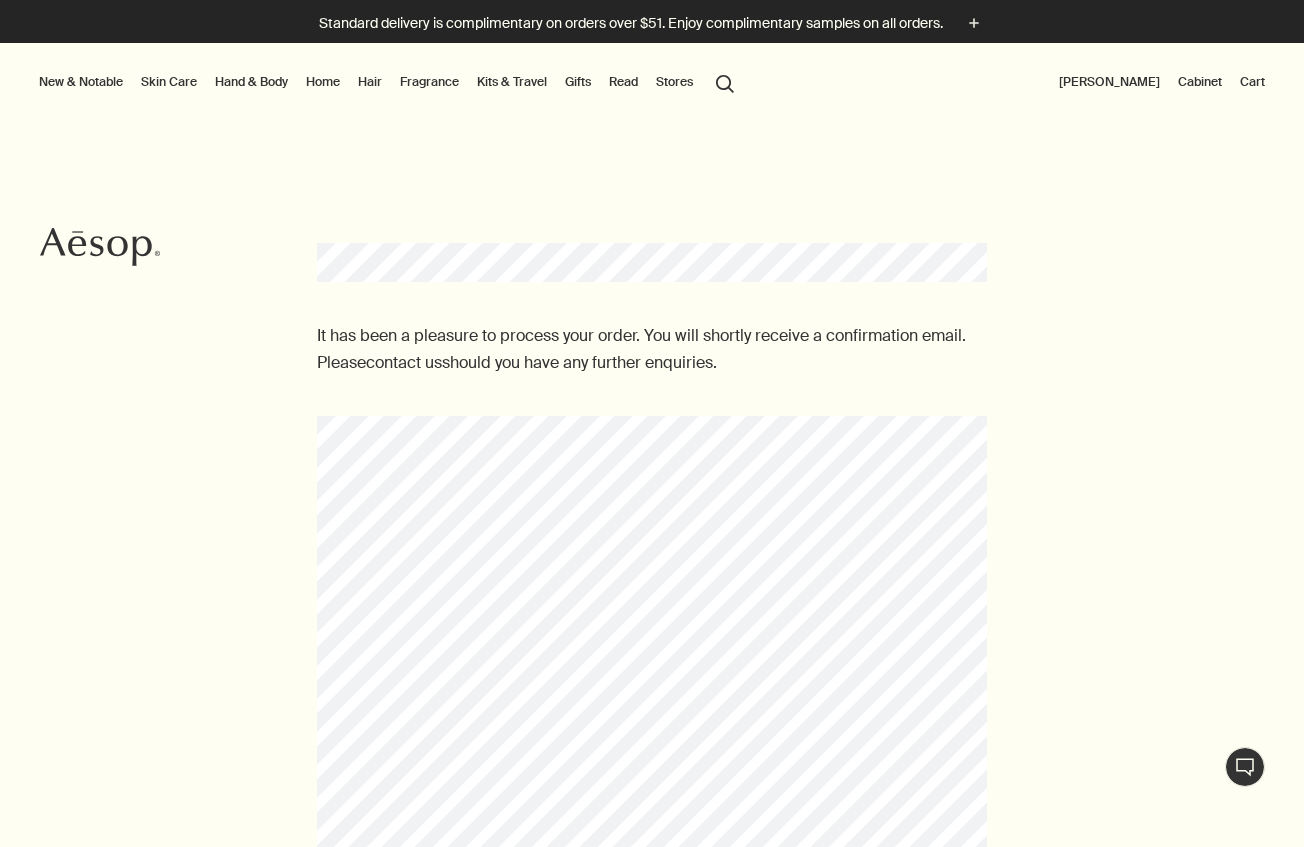 scroll, scrollTop: 0, scrollLeft: 0, axis: both 